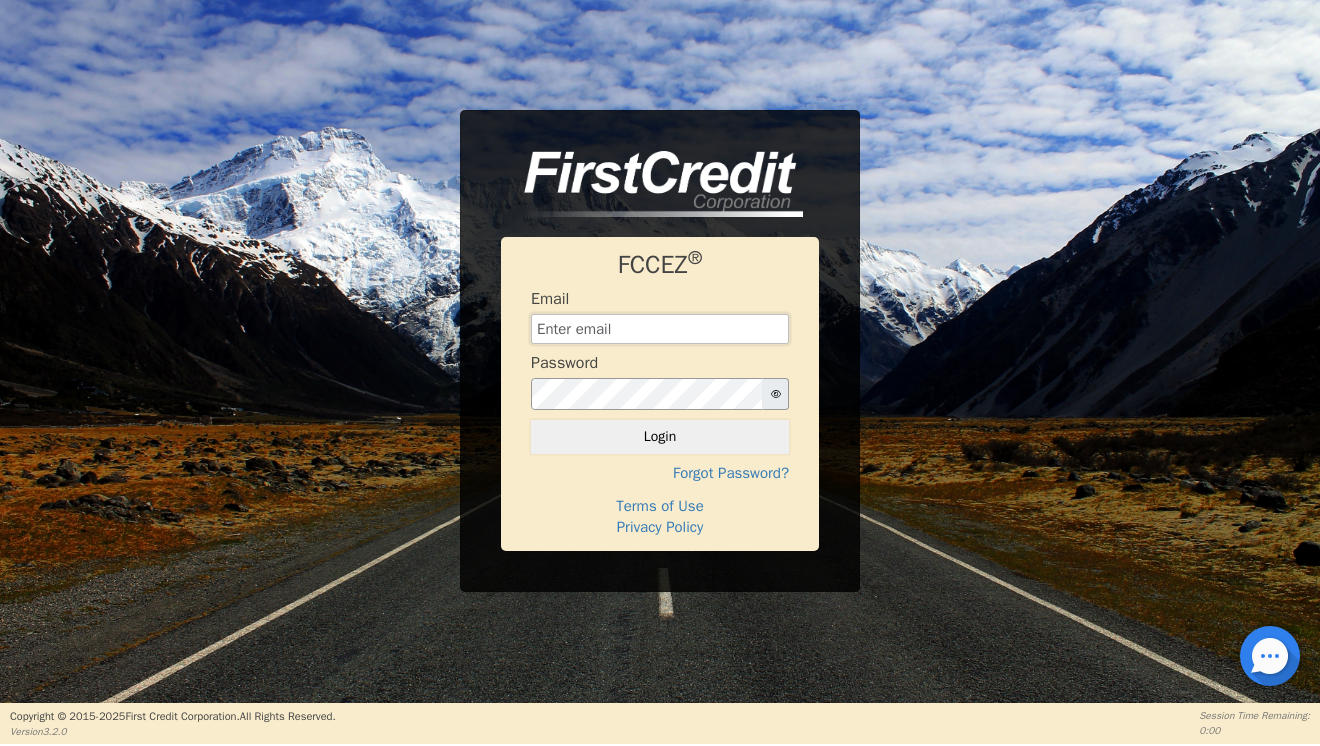 scroll, scrollTop: 0, scrollLeft: 0, axis: both 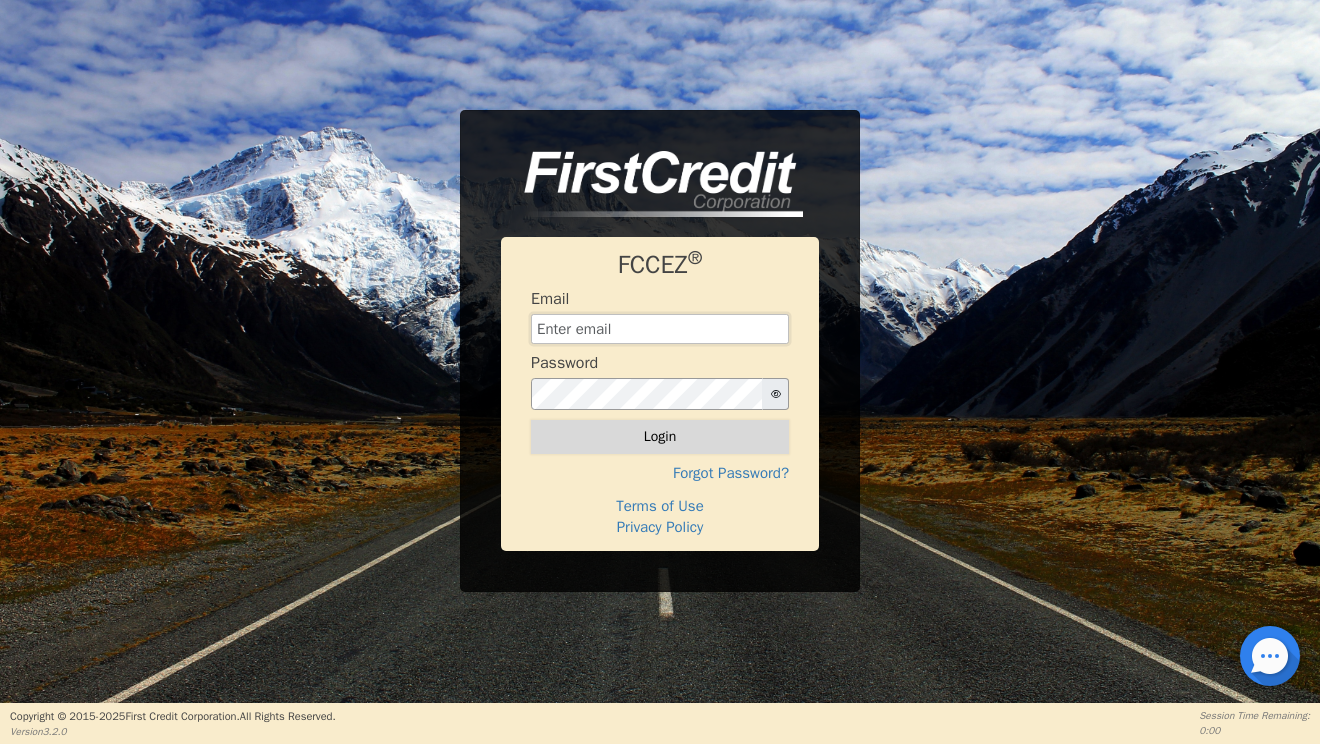 type on "aqua_air_systems@yahoo.com" 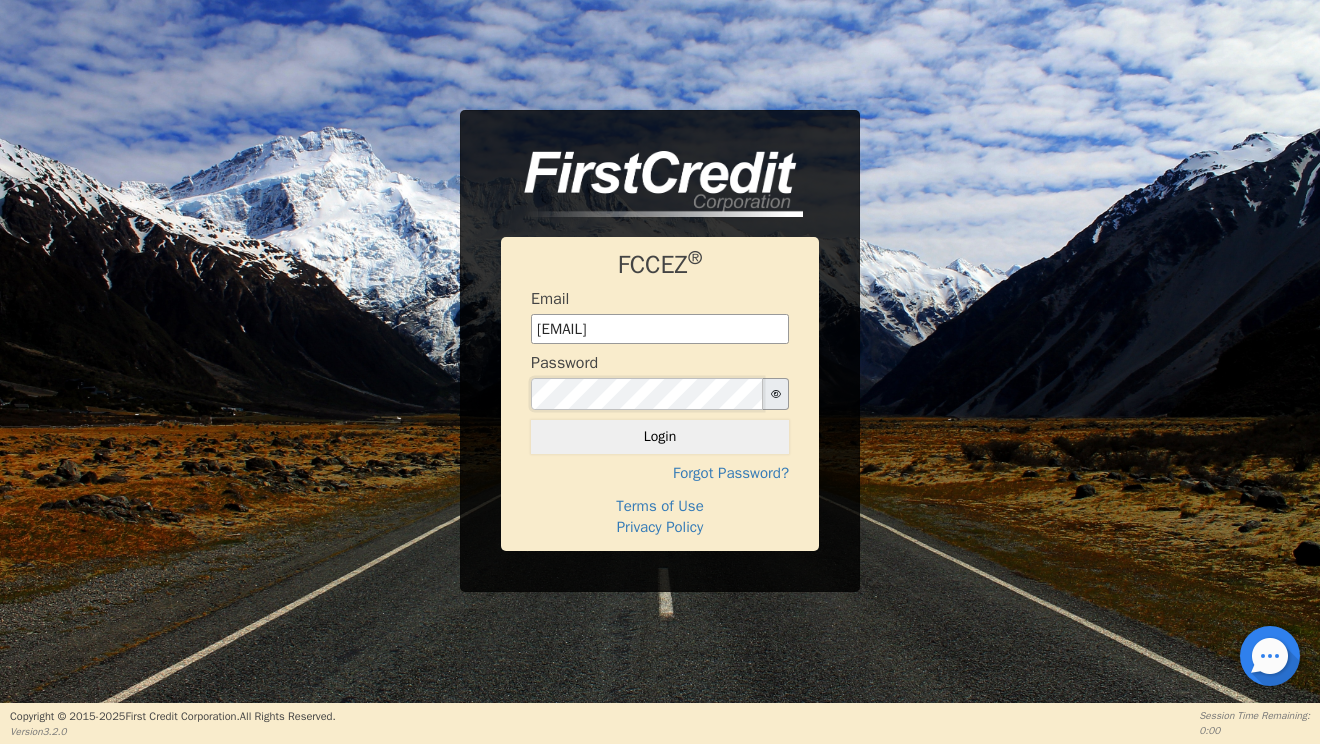 scroll, scrollTop: 0, scrollLeft: 1, axis: horizontal 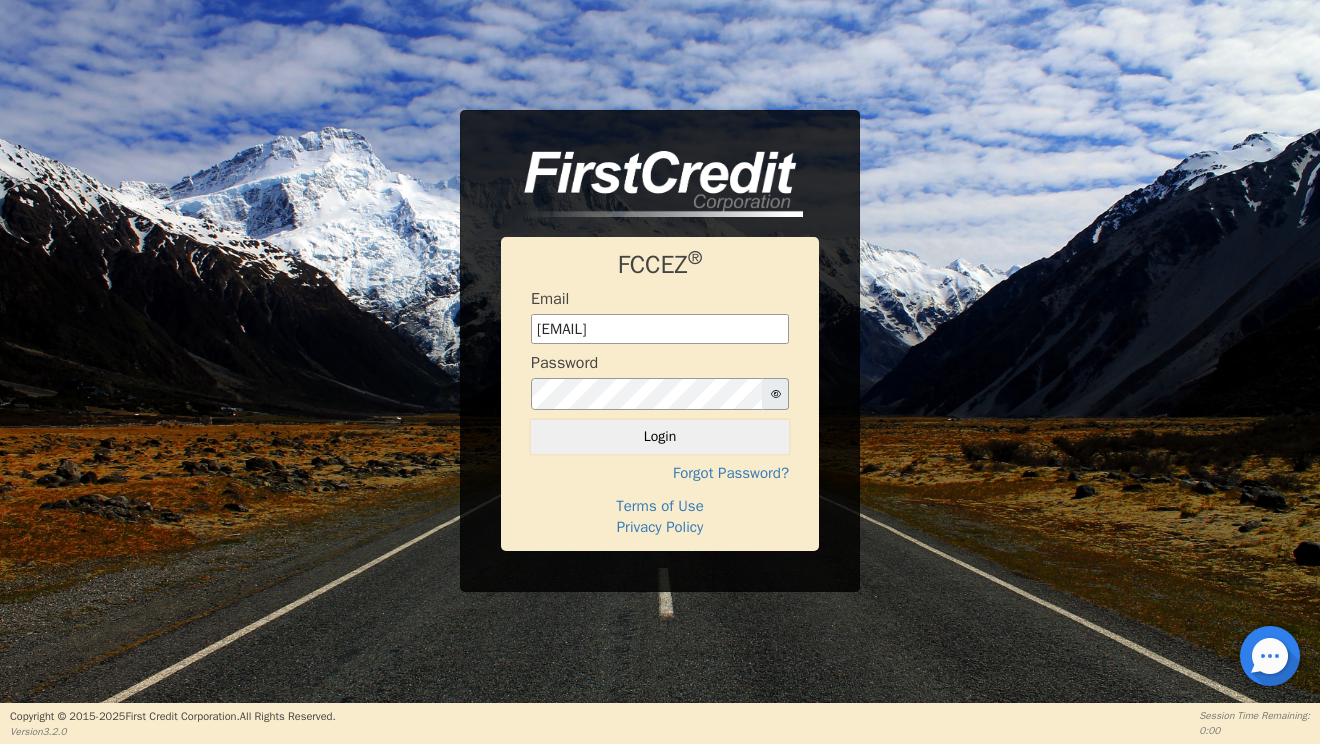drag, startPoint x: 742, startPoint y: 439, endPoint x: 765, endPoint y: 442, distance: 23.194826 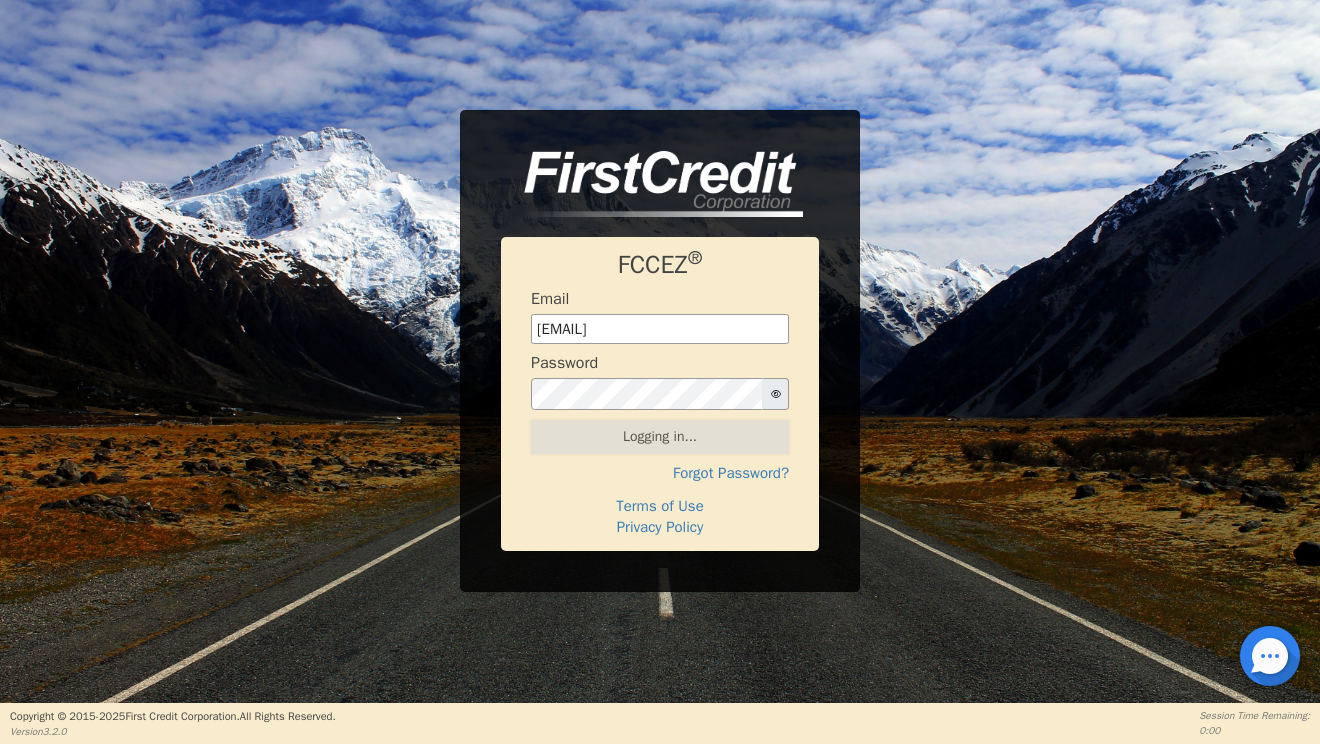 scroll, scrollTop: 0, scrollLeft: 0, axis: both 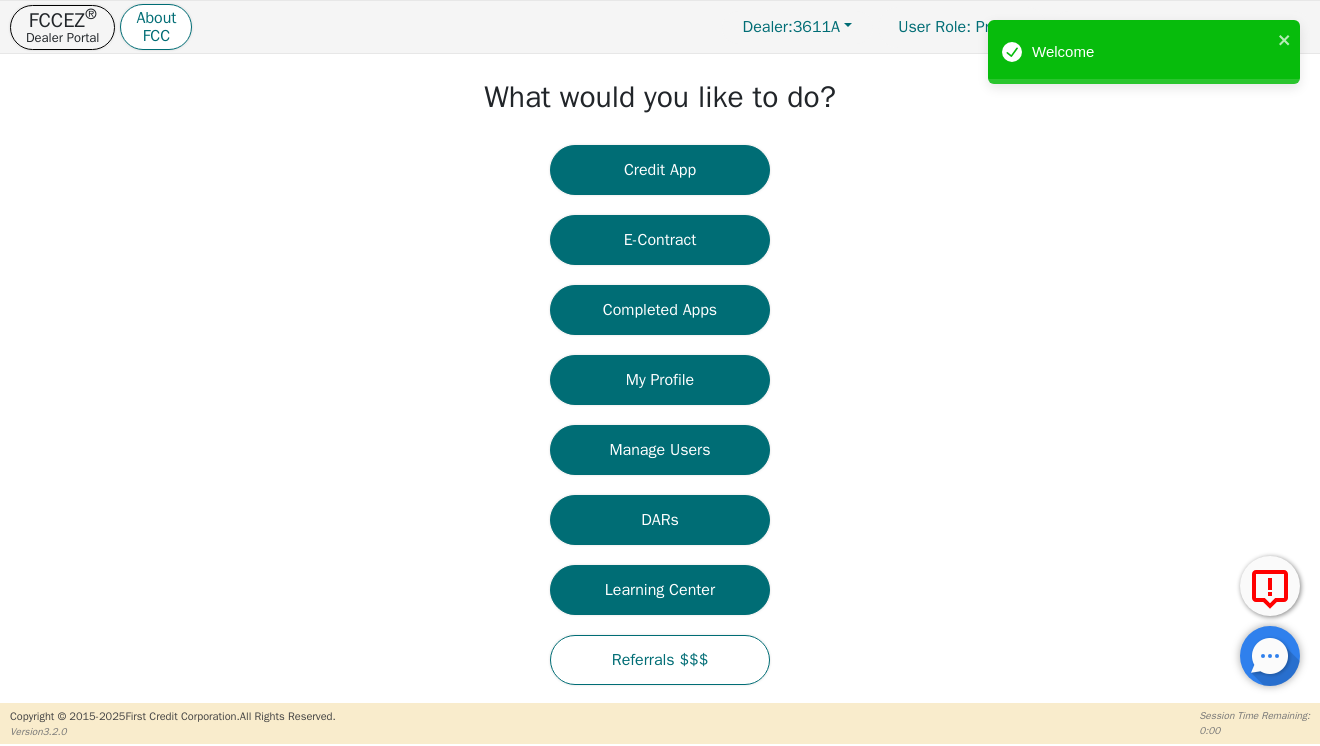 click 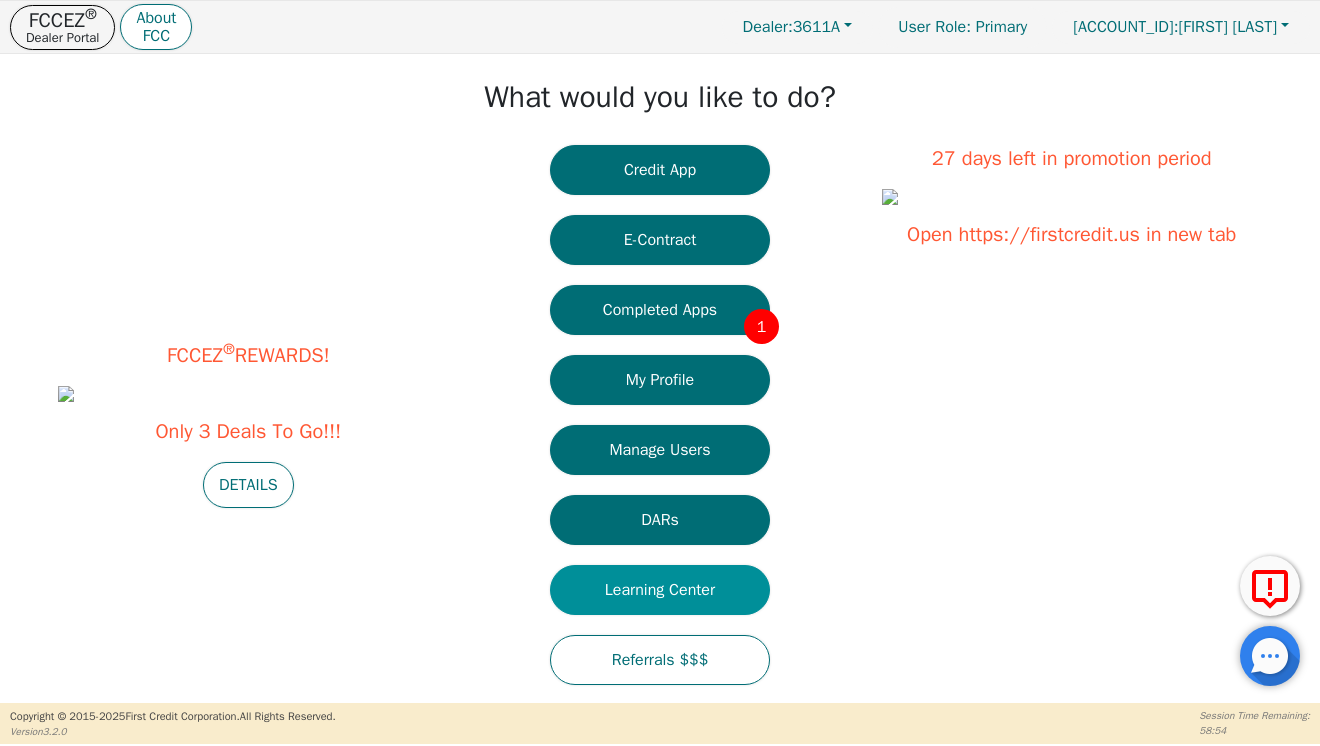 click on "Learning Center" at bounding box center (660, 590) 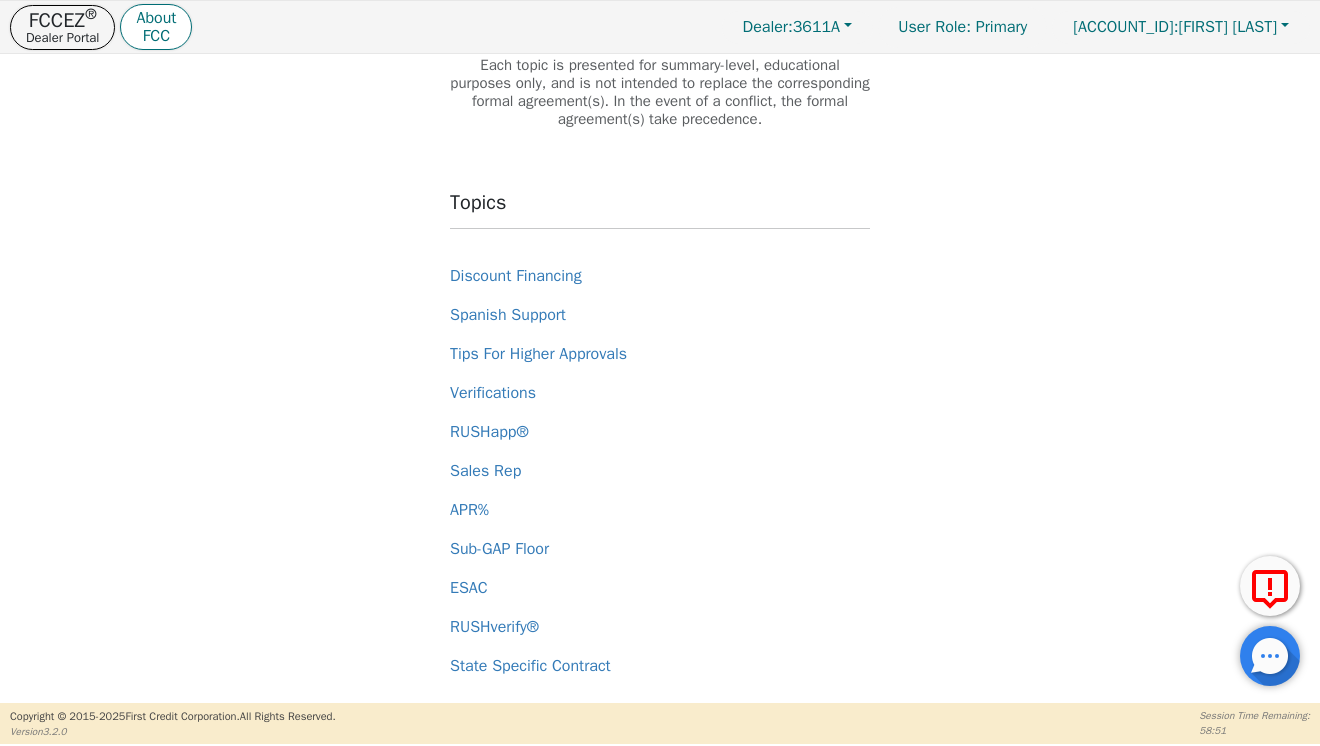 scroll, scrollTop: 105, scrollLeft: 0, axis: vertical 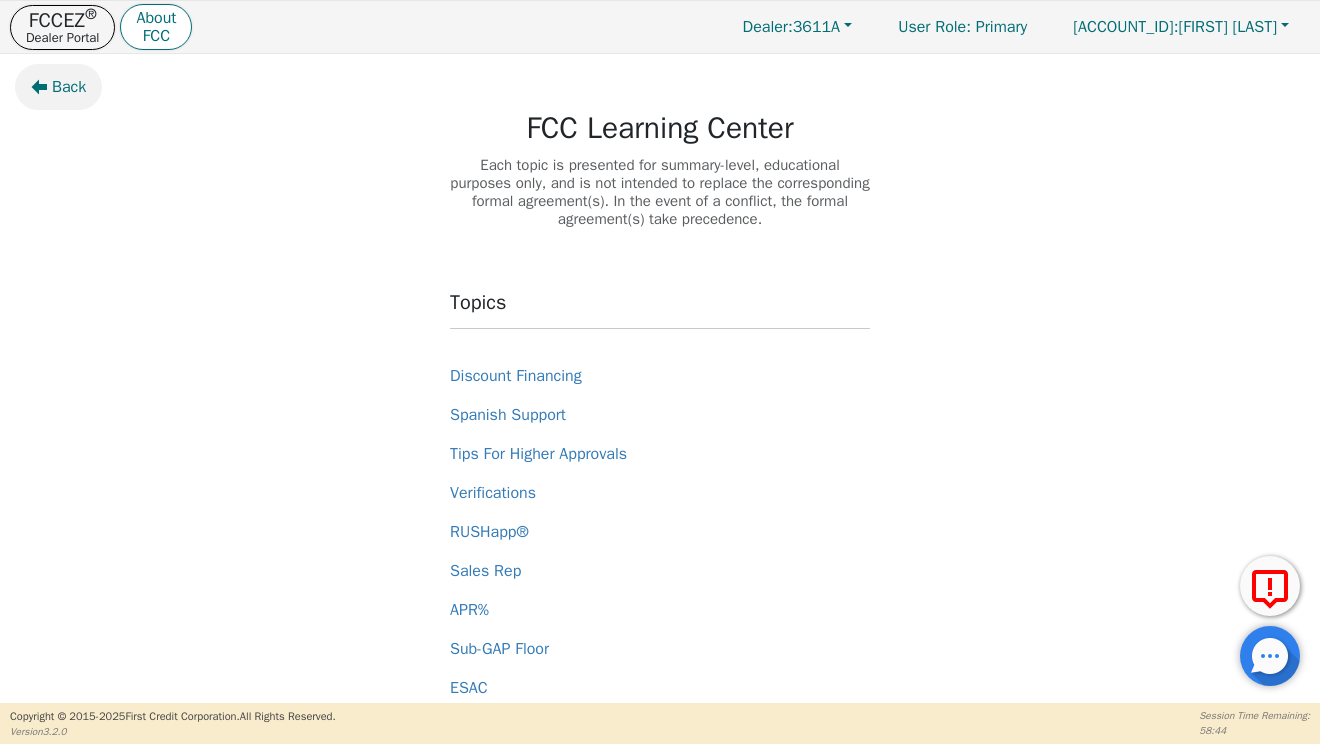 click on "Back" at bounding box center (69, 87) 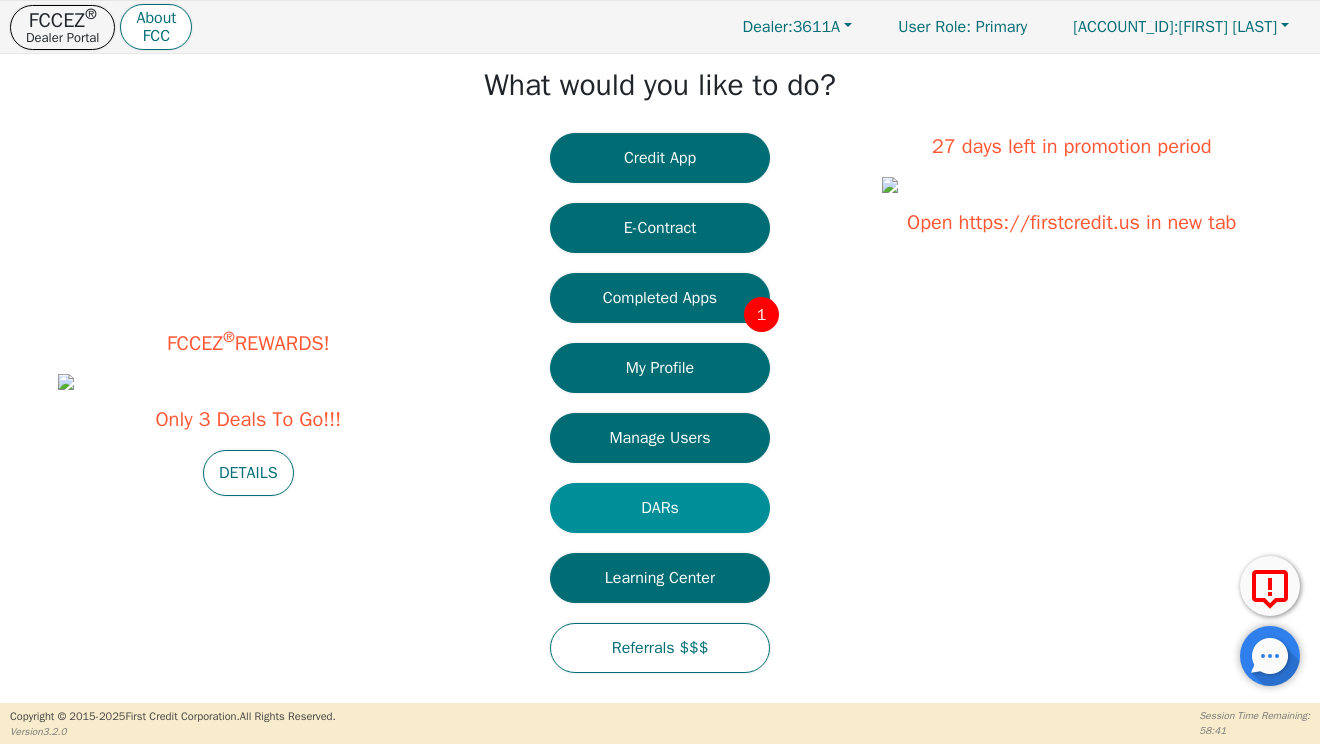 scroll, scrollTop: 33, scrollLeft: 0, axis: vertical 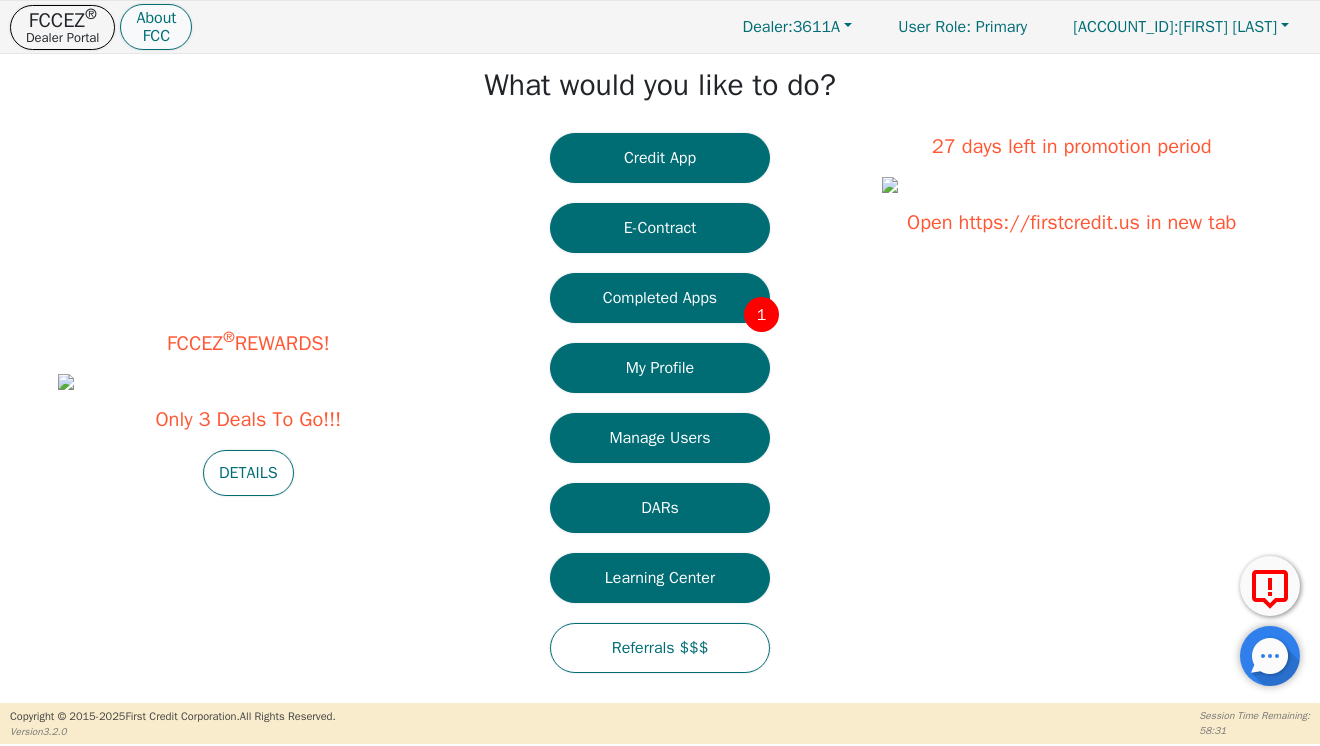 click on "FCC" at bounding box center (156, 36) 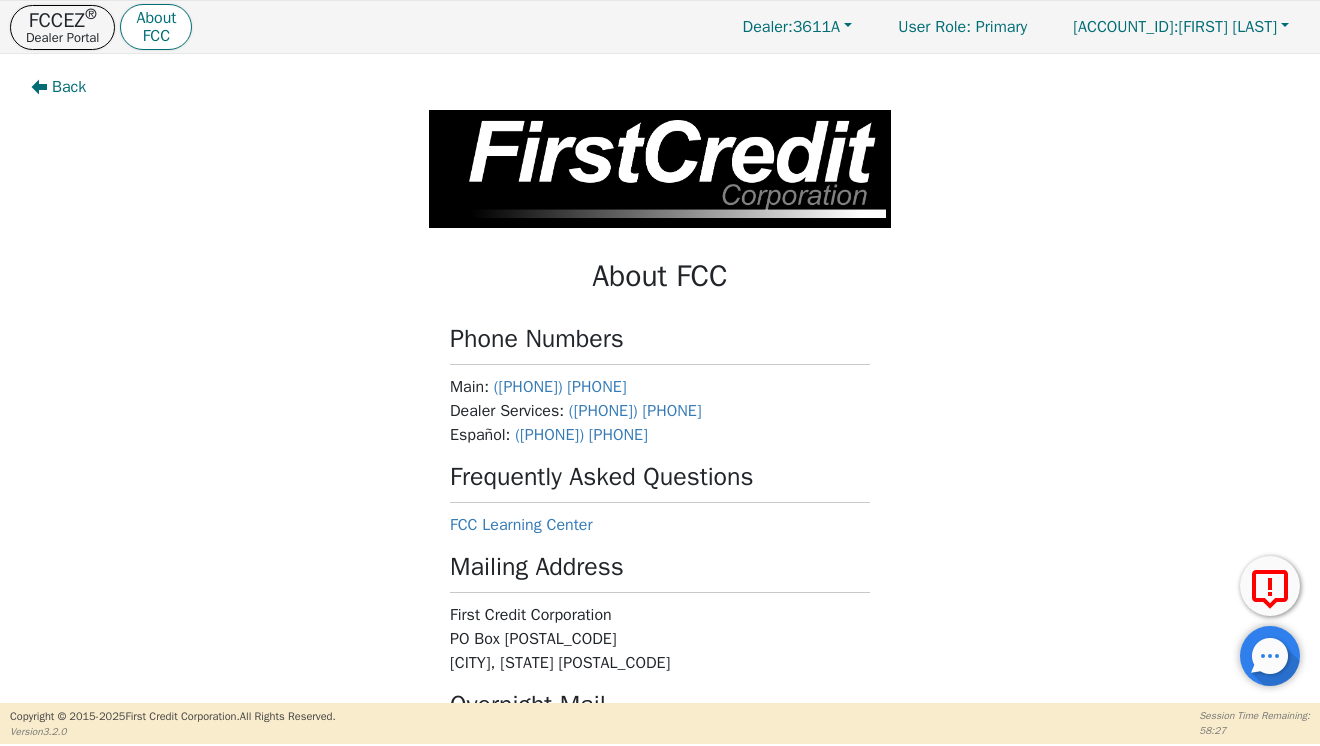 scroll, scrollTop: 0, scrollLeft: 0, axis: both 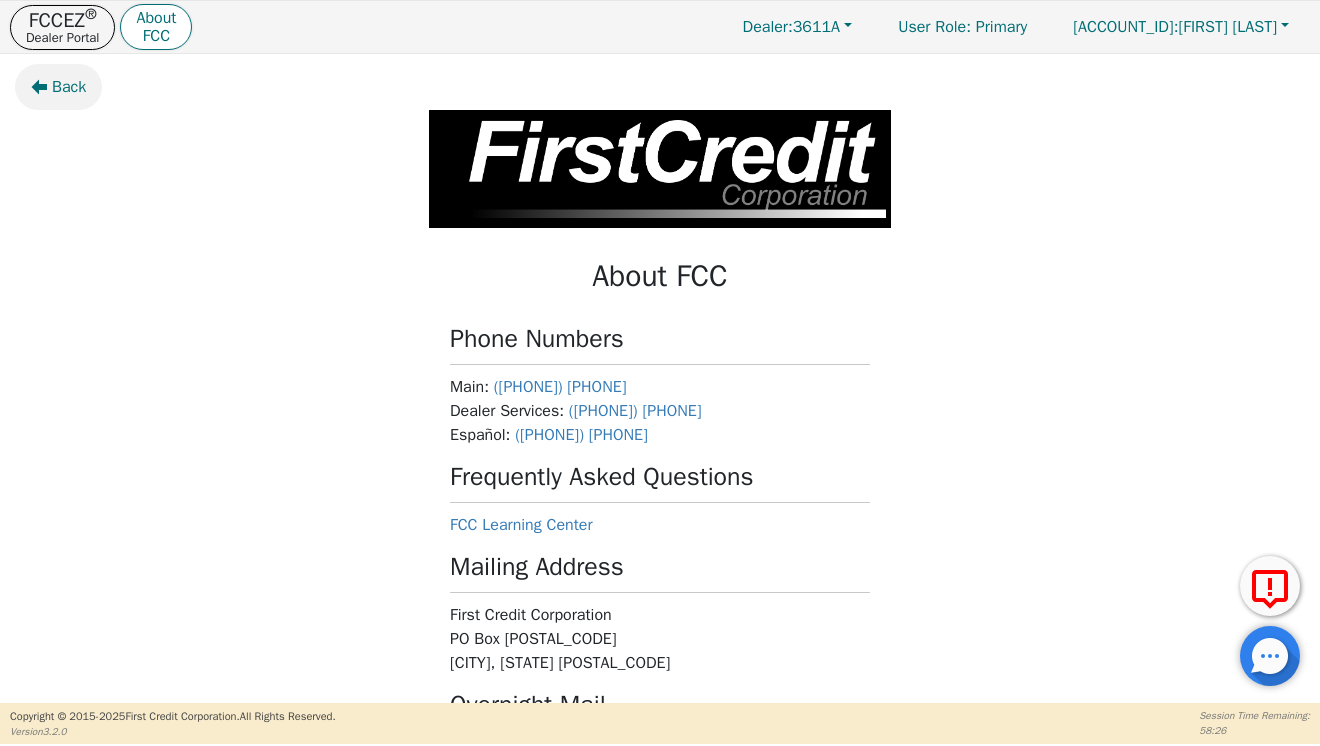 click on "Back" at bounding box center [69, 87] 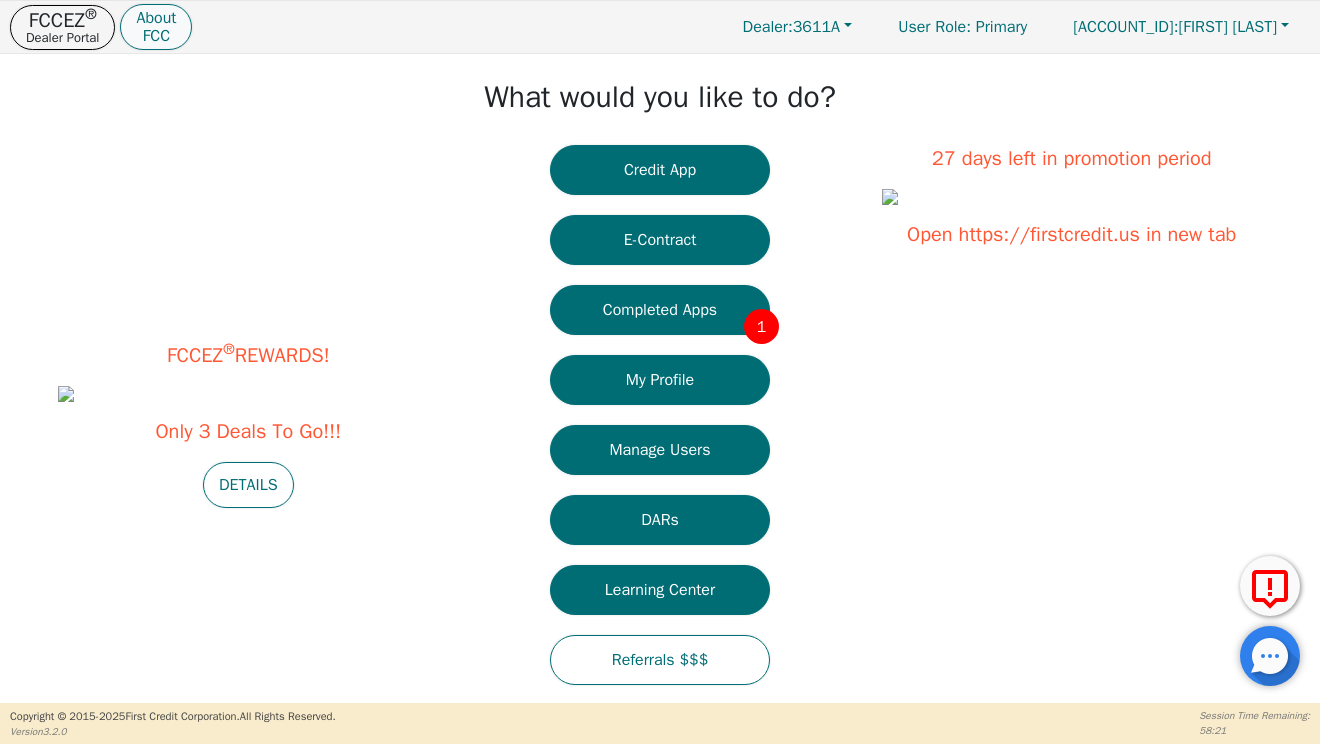 click on "About" at bounding box center [156, 18] 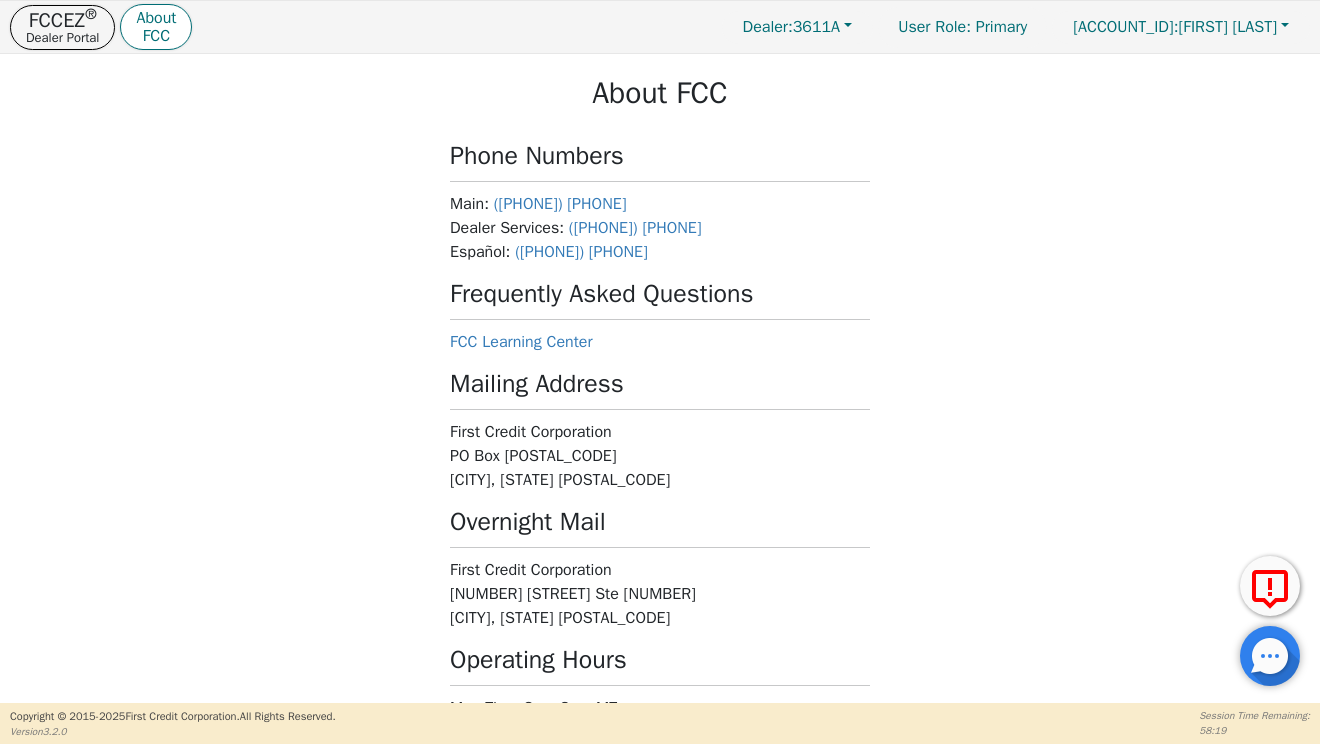 scroll, scrollTop: 185, scrollLeft: 0, axis: vertical 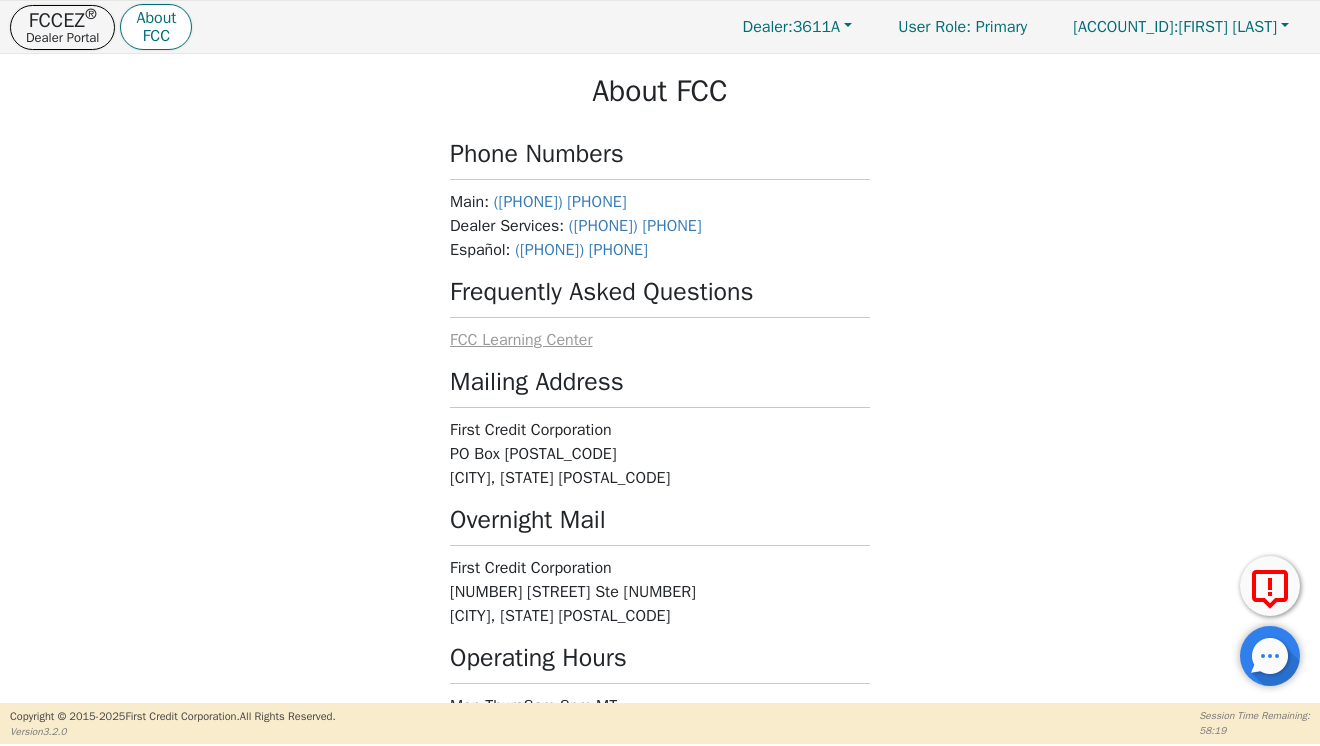 click on "FCC Learning Center" at bounding box center [521, 340] 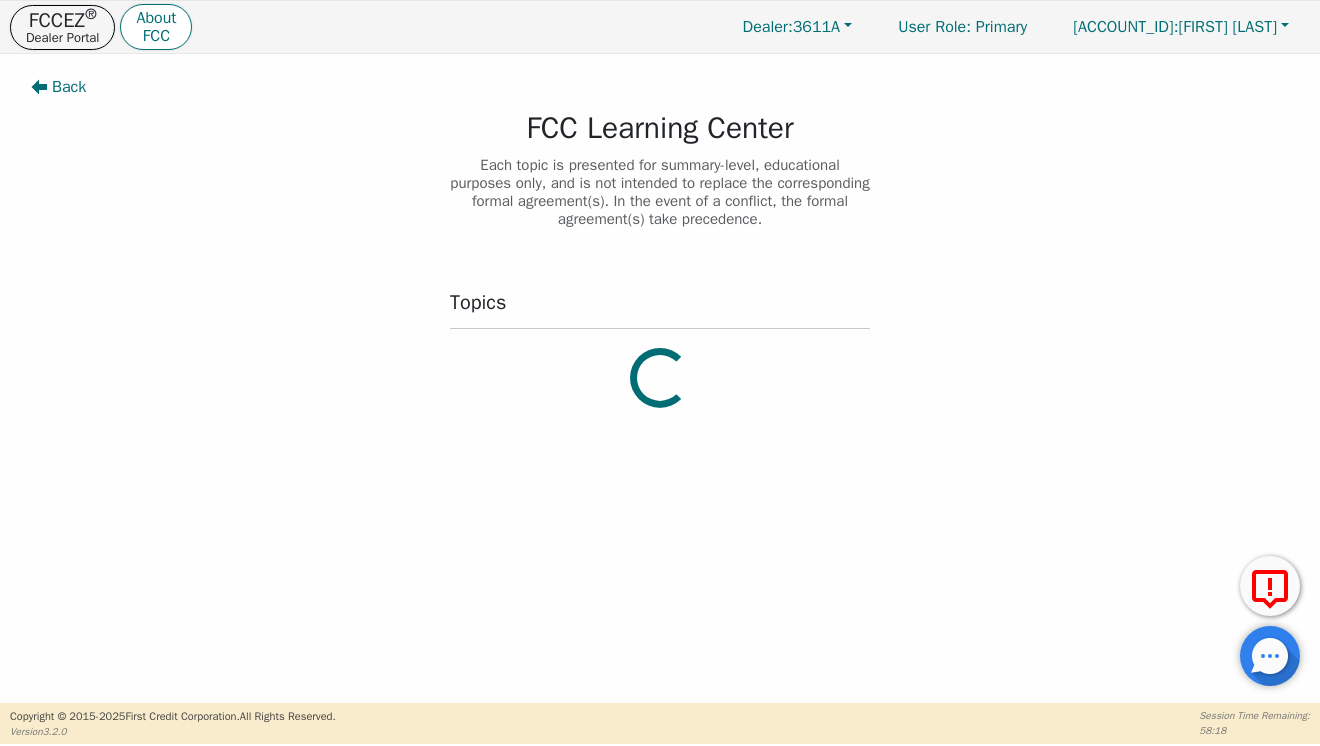 scroll, scrollTop: 0, scrollLeft: 0, axis: both 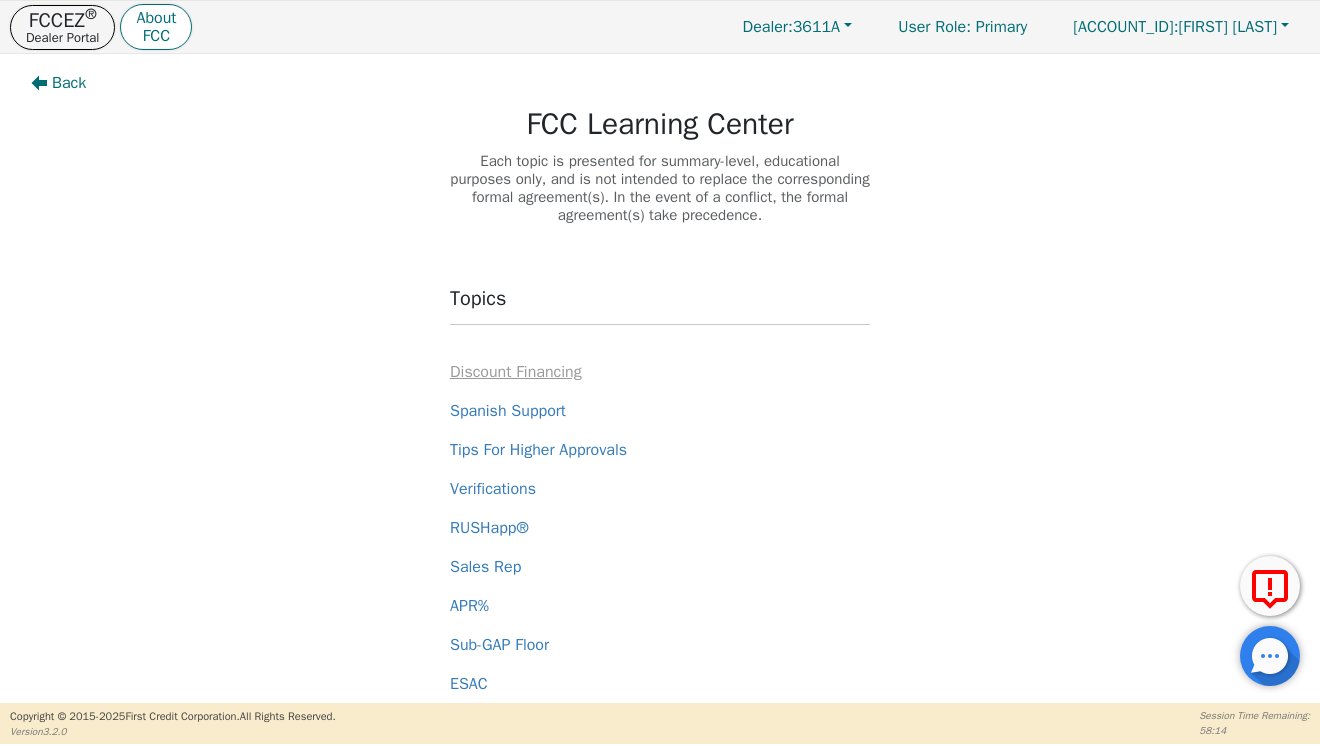 click on "Discount Financing" at bounding box center (516, 372) 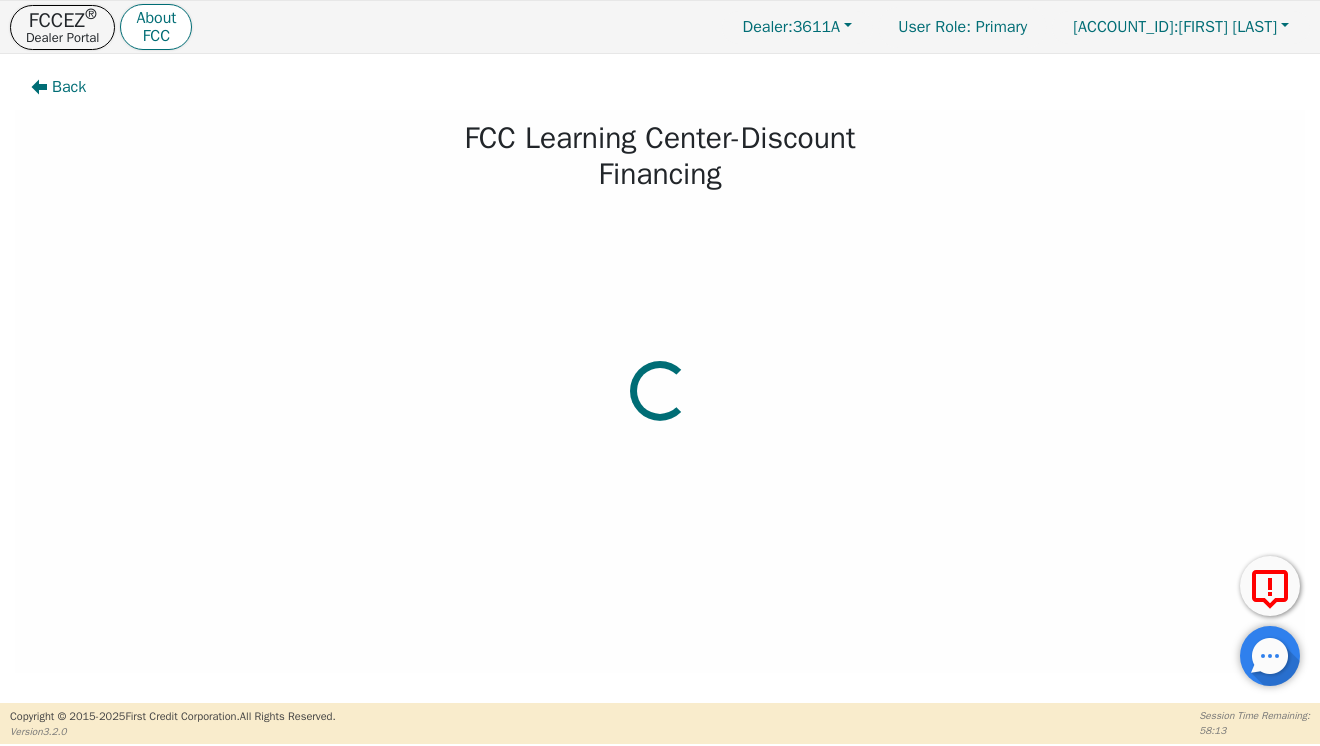scroll, scrollTop: 0, scrollLeft: 0, axis: both 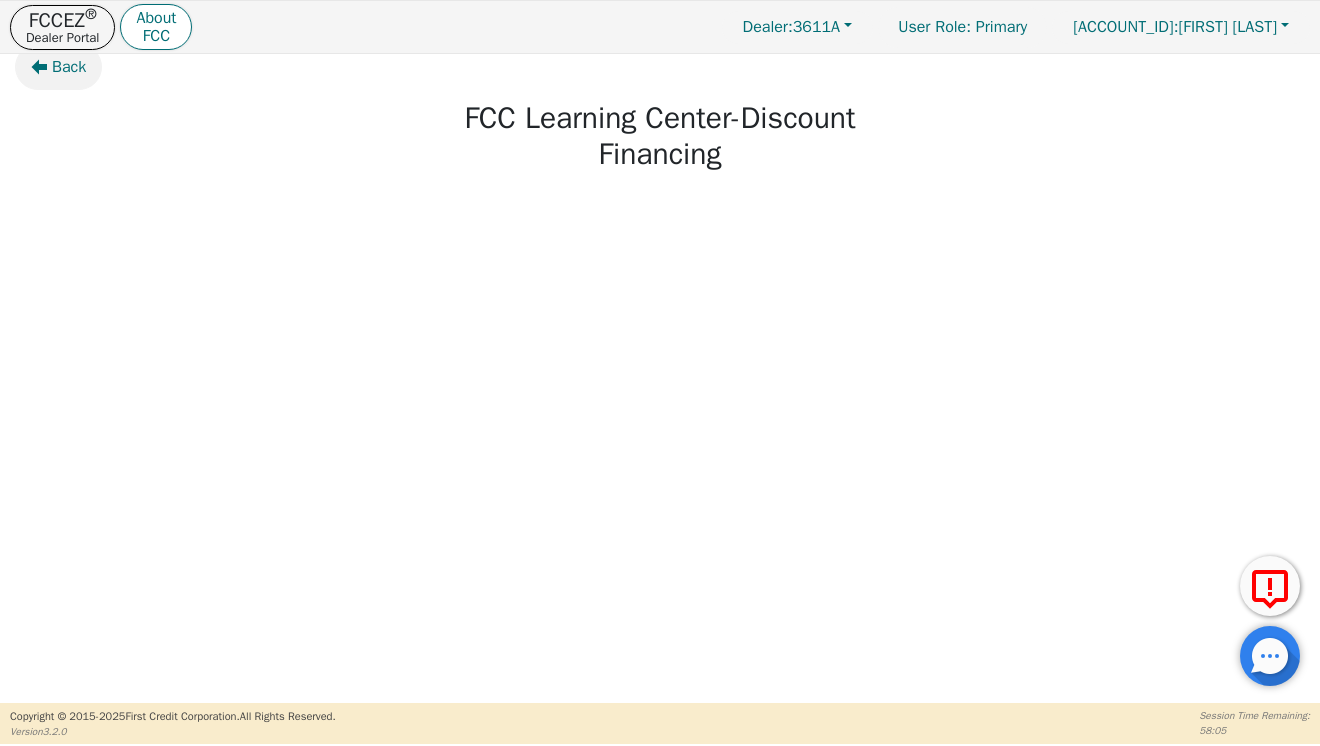 click on "Back" at bounding box center (69, 67) 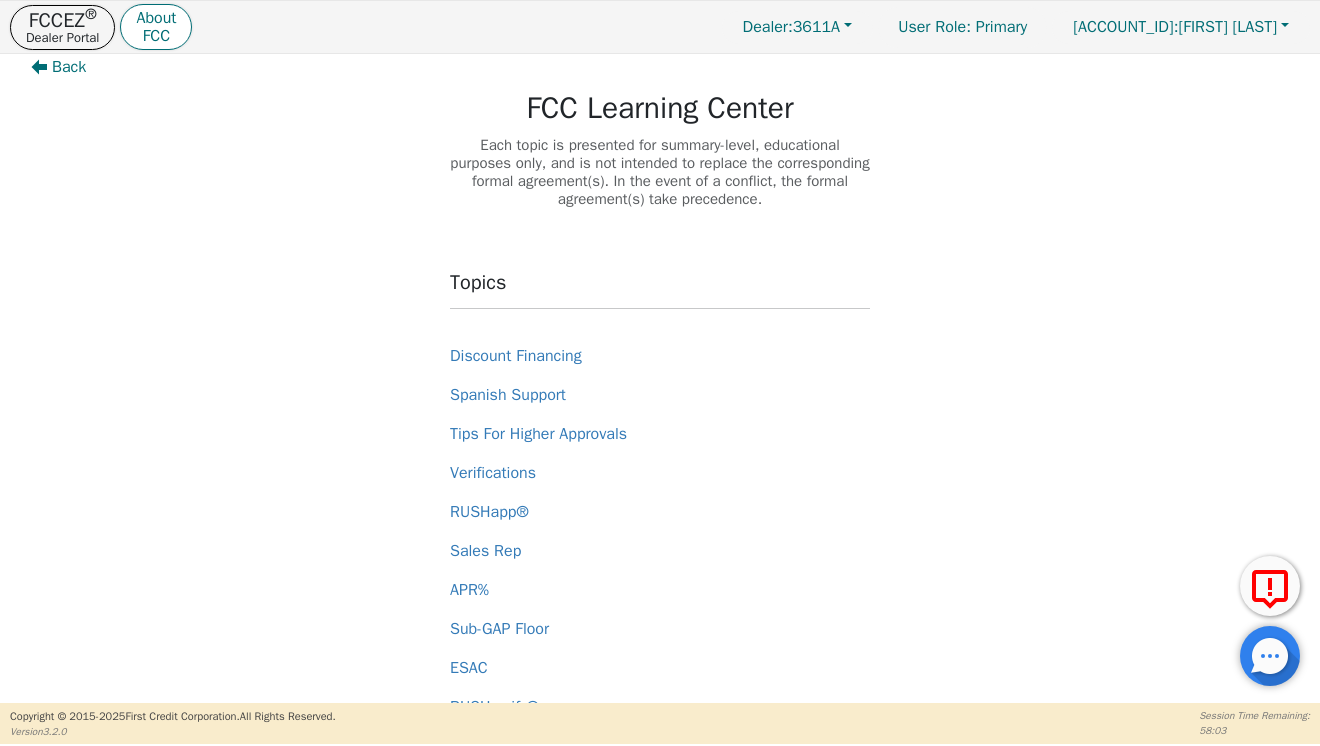 scroll, scrollTop: 0, scrollLeft: 0, axis: both 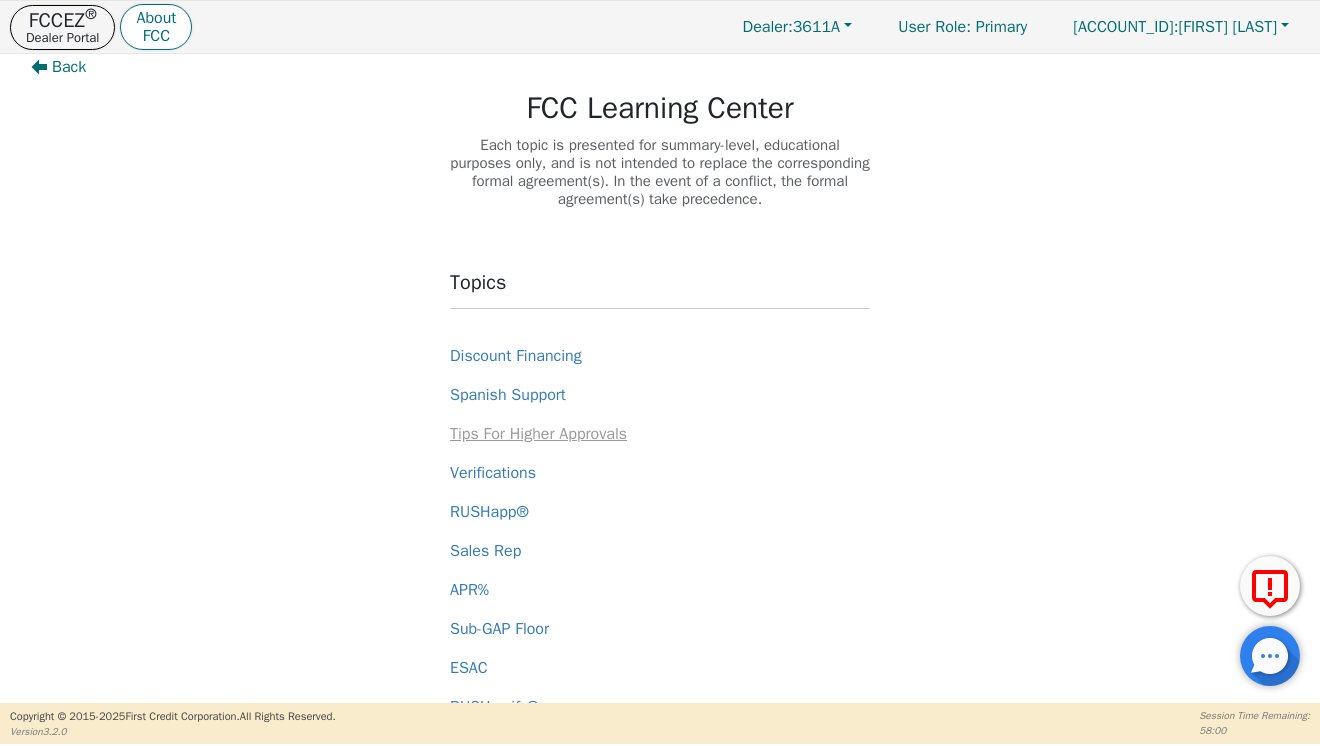 click on "Tips For Higher Approvals" at bounding box center [538, 434] 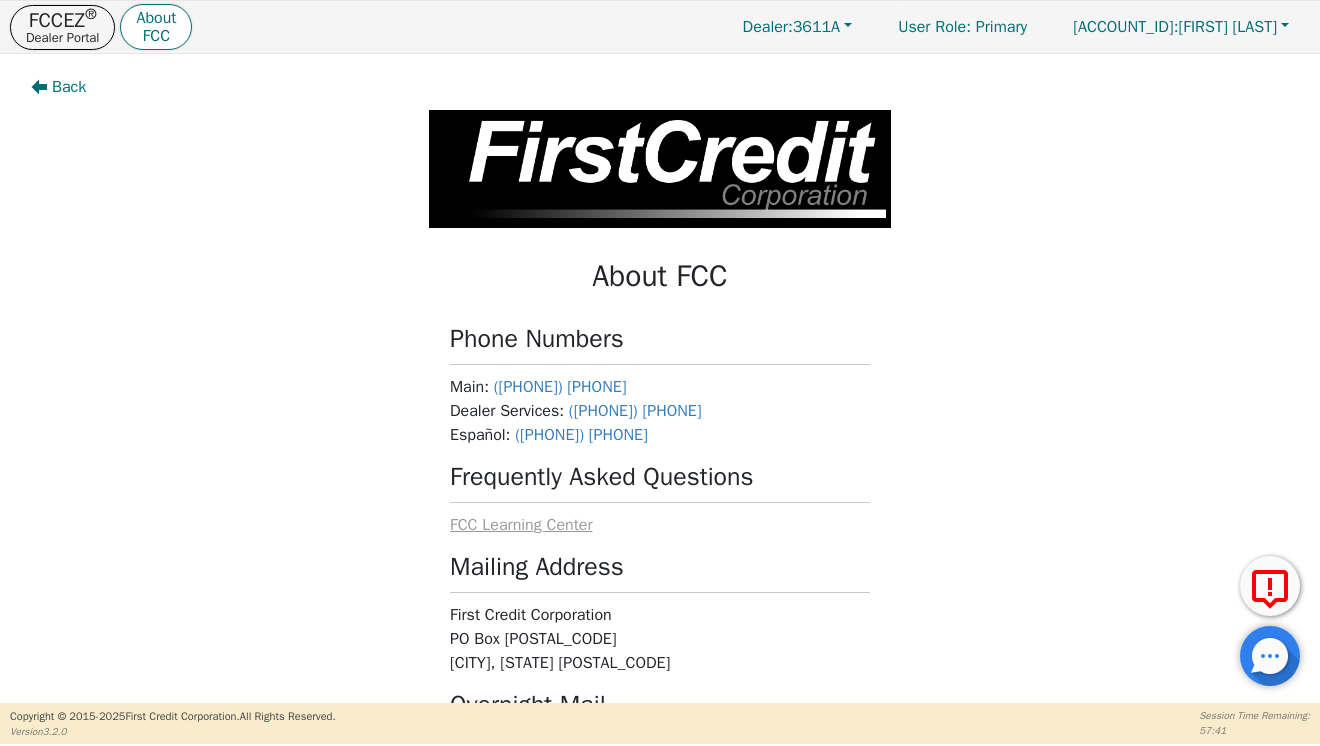 click on "FCC Learning Center" at bounding box center (521, 525) 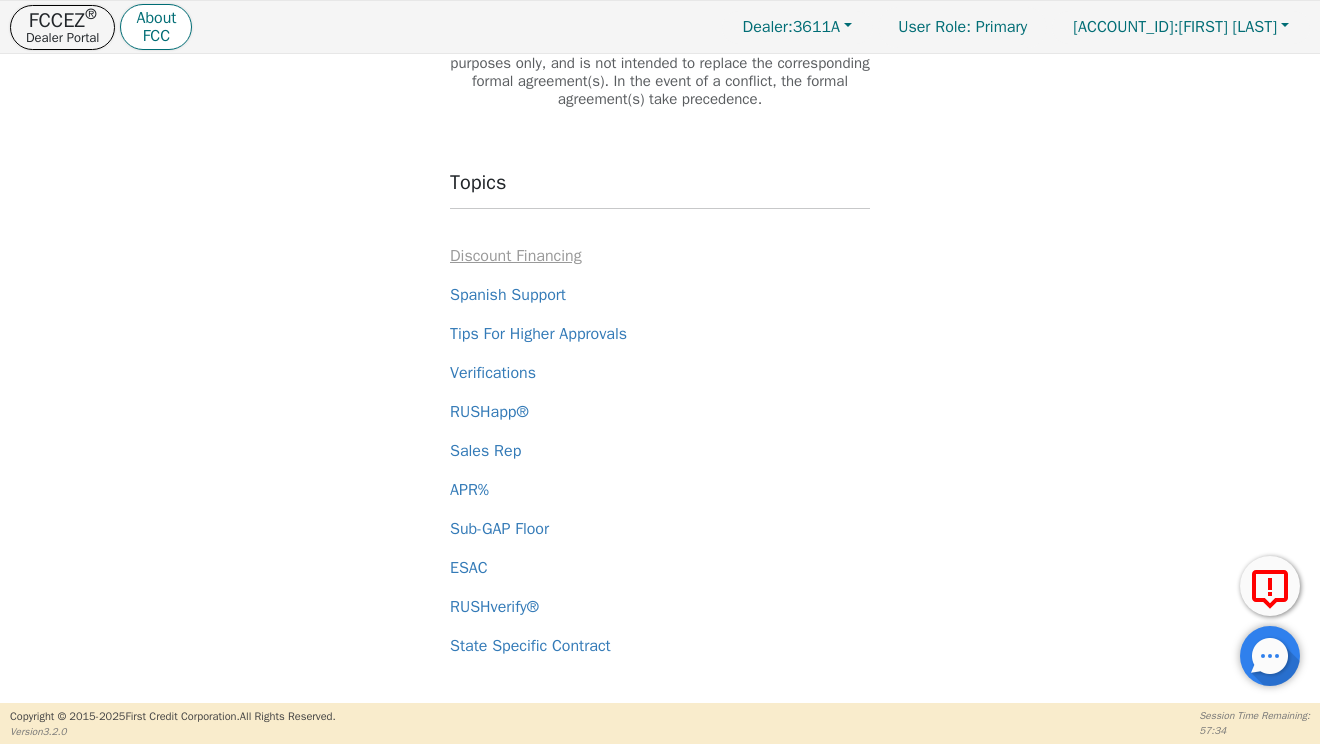 scroll, scrollTop: 109, scrollLeft: 0, axis: vertical 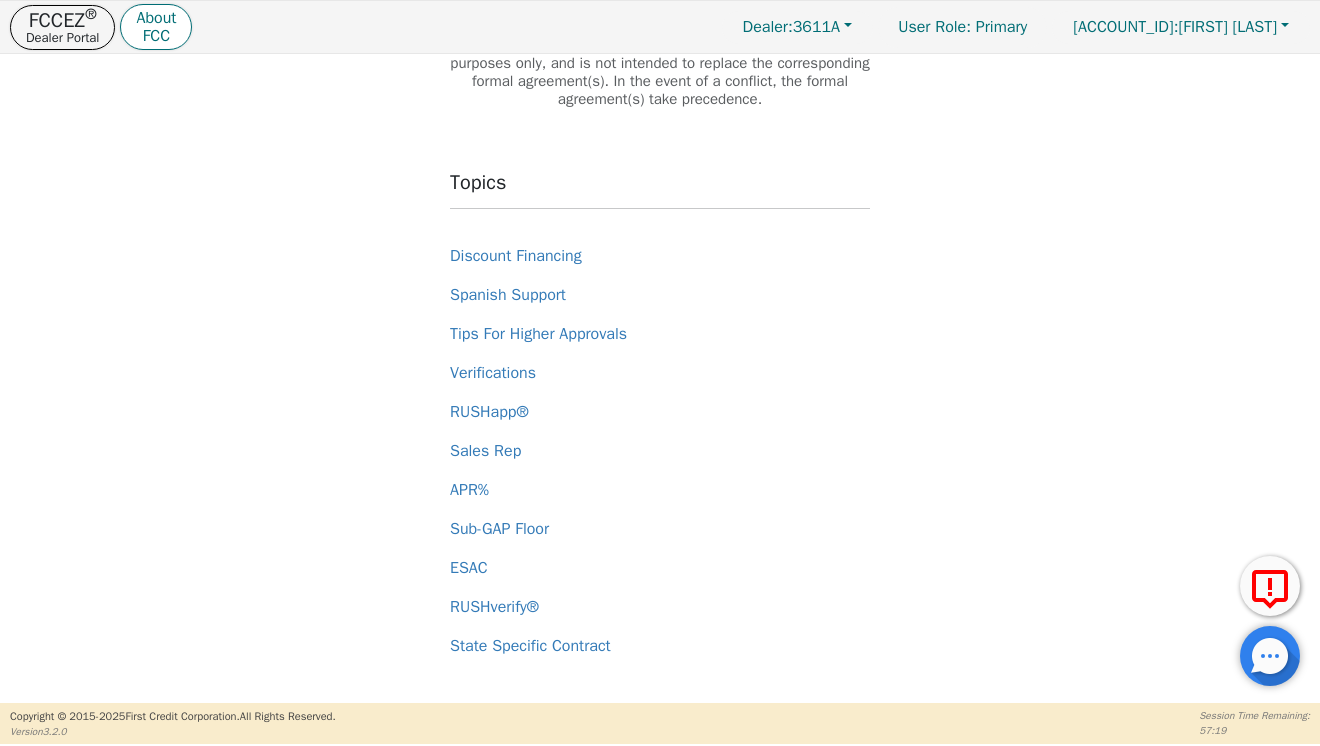 click 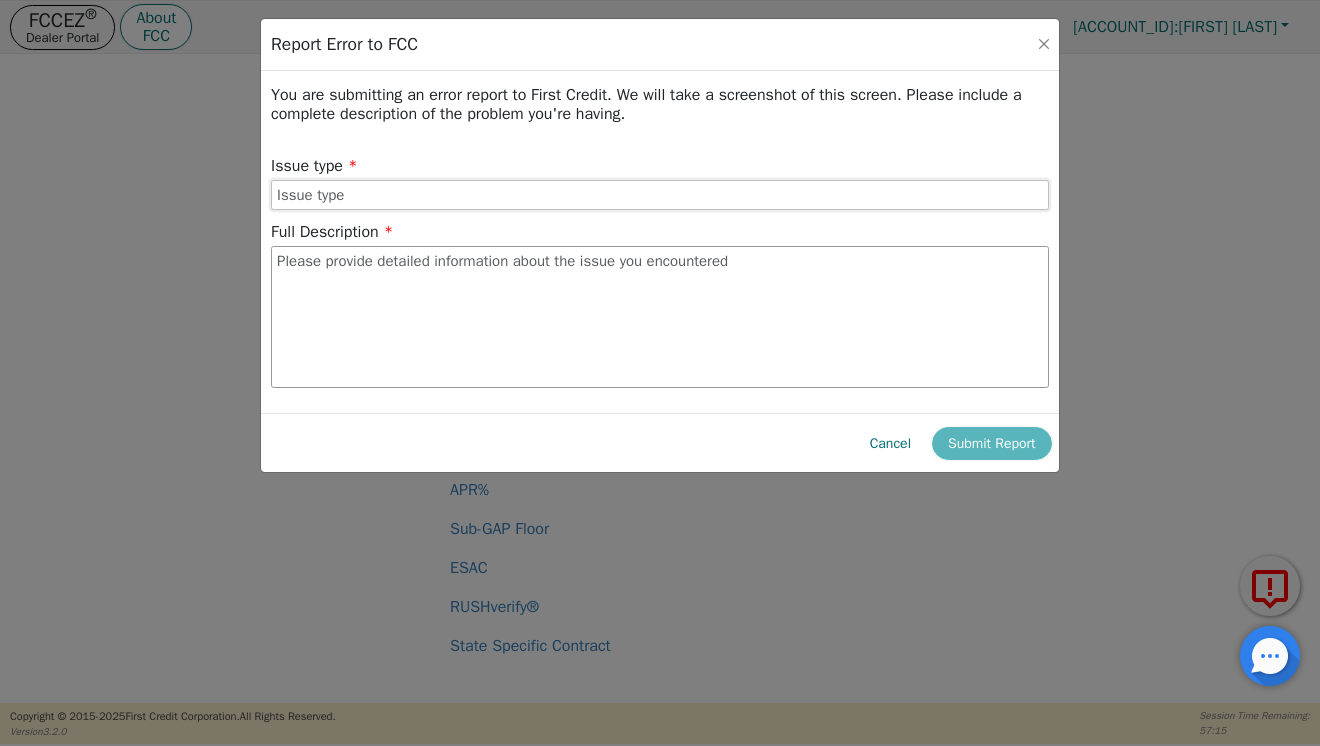 click at bounding box center [660, 195] 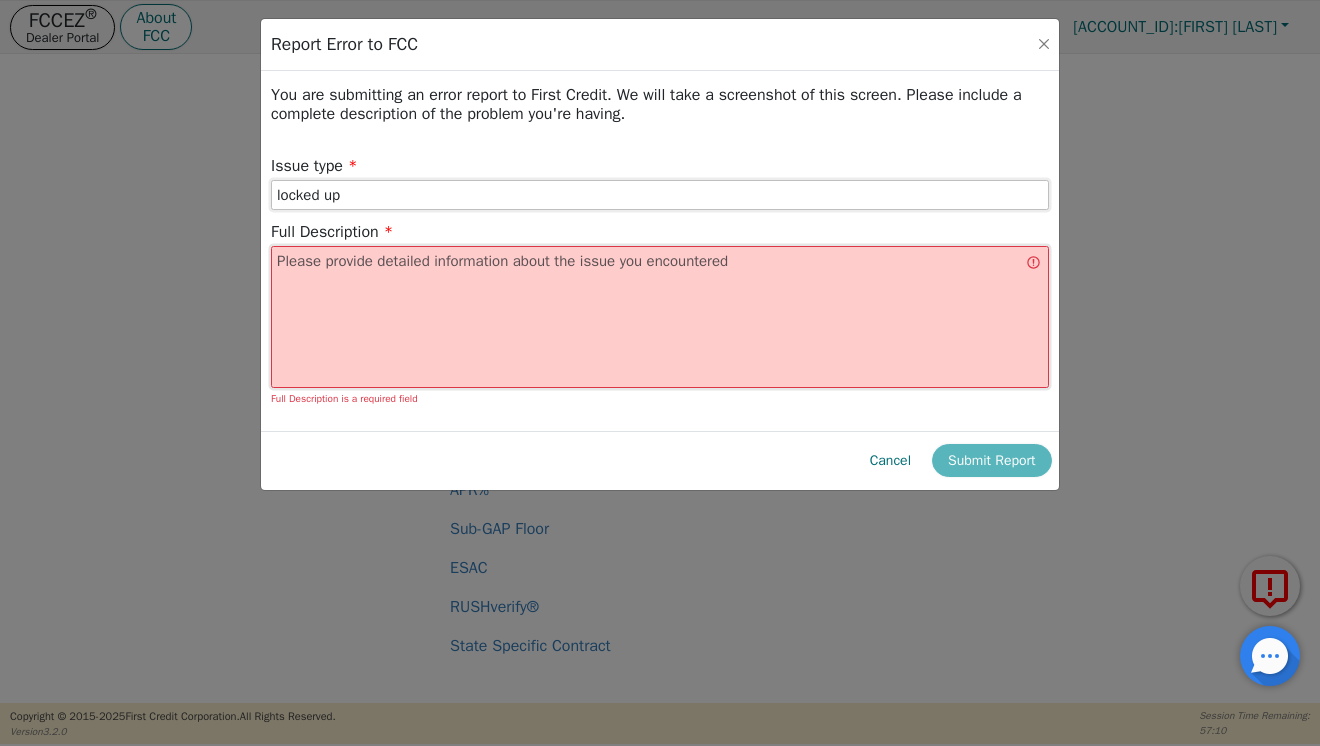 type on "locked up" 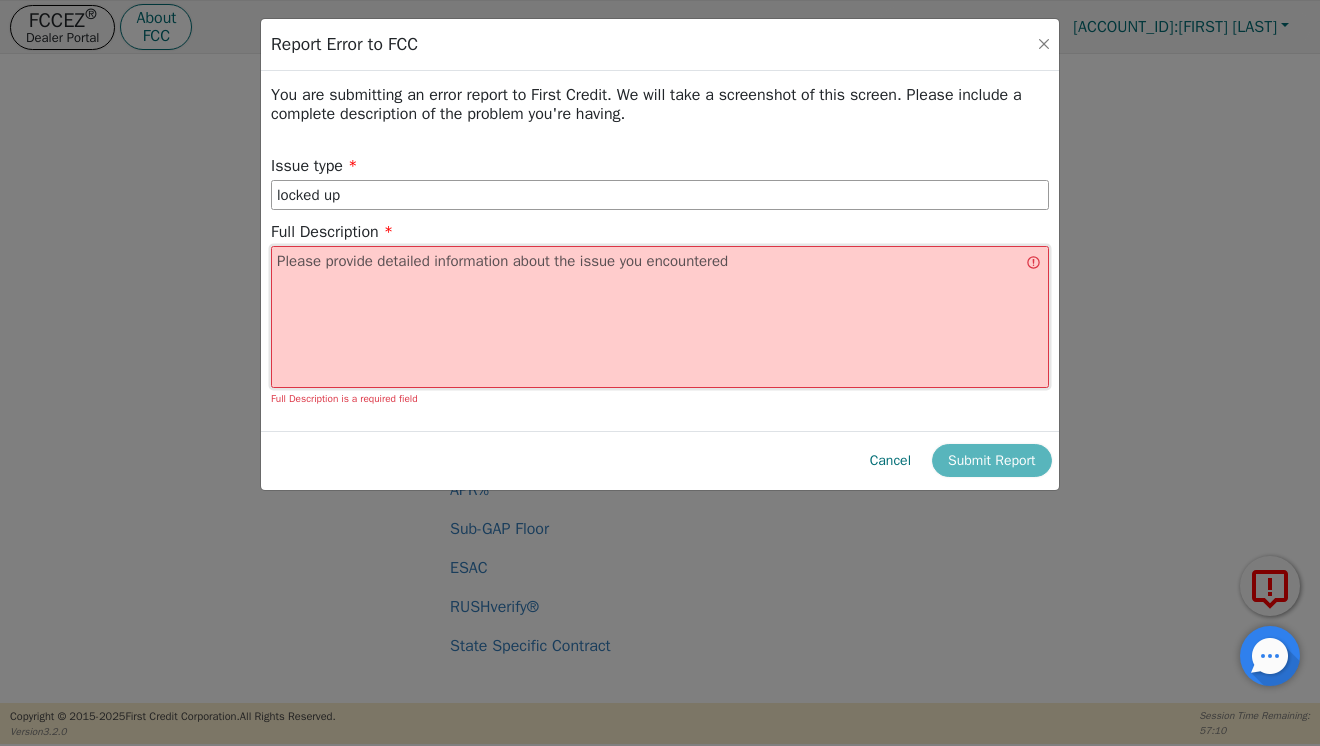 click at bounding box center (660, 317) 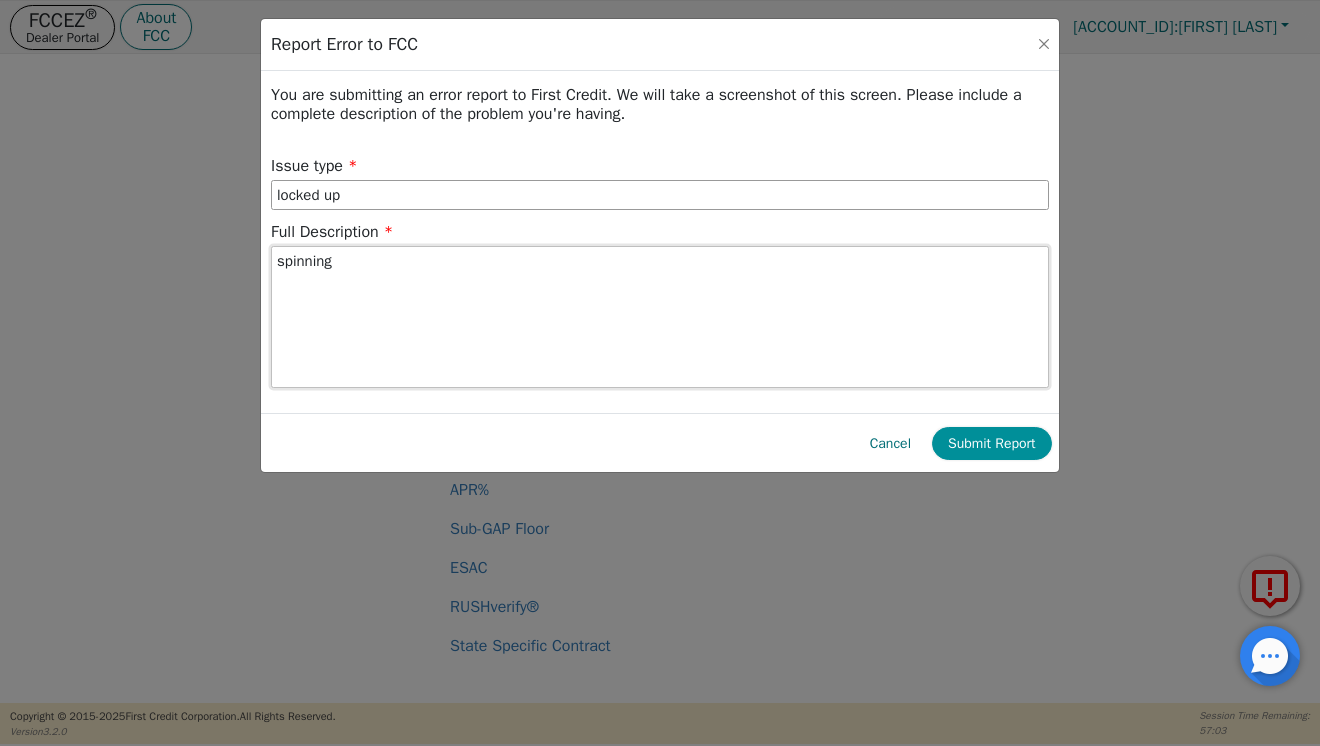 type on "spinning" 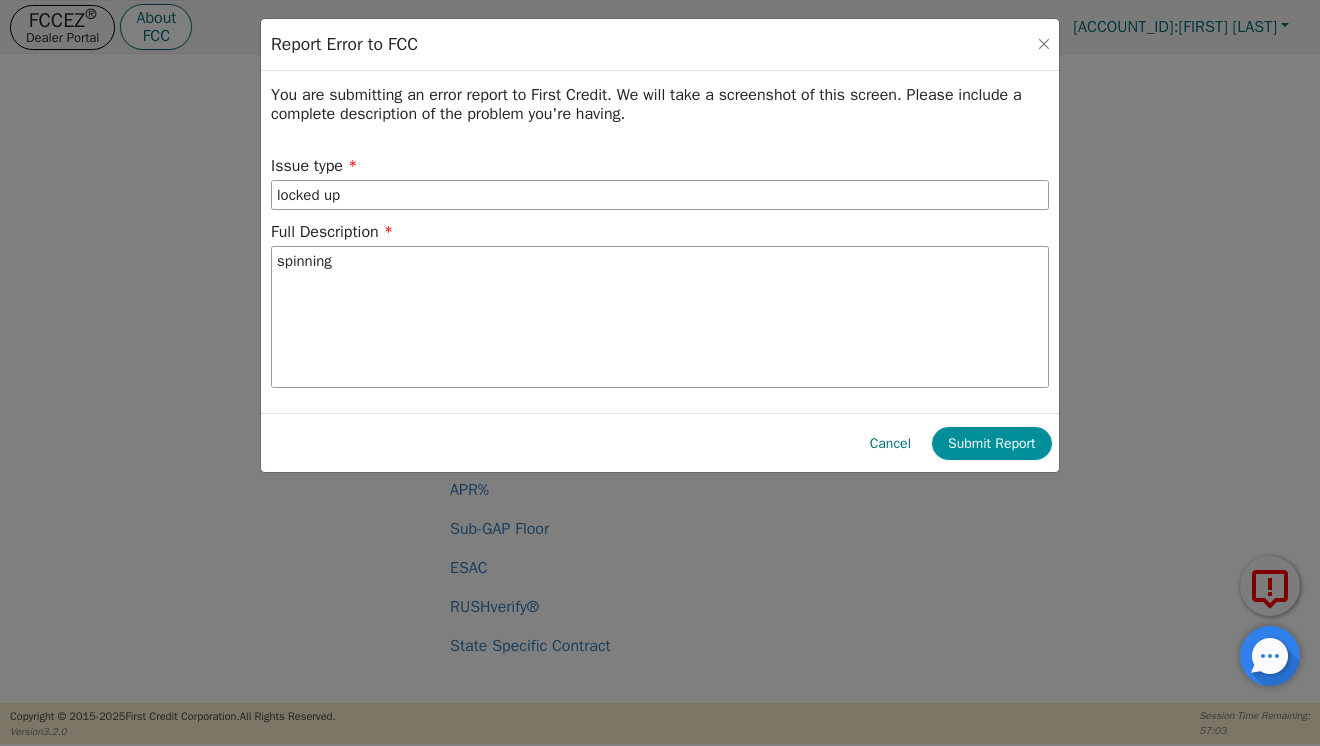 click on "Submit Report" at bounding box center (992, 443) 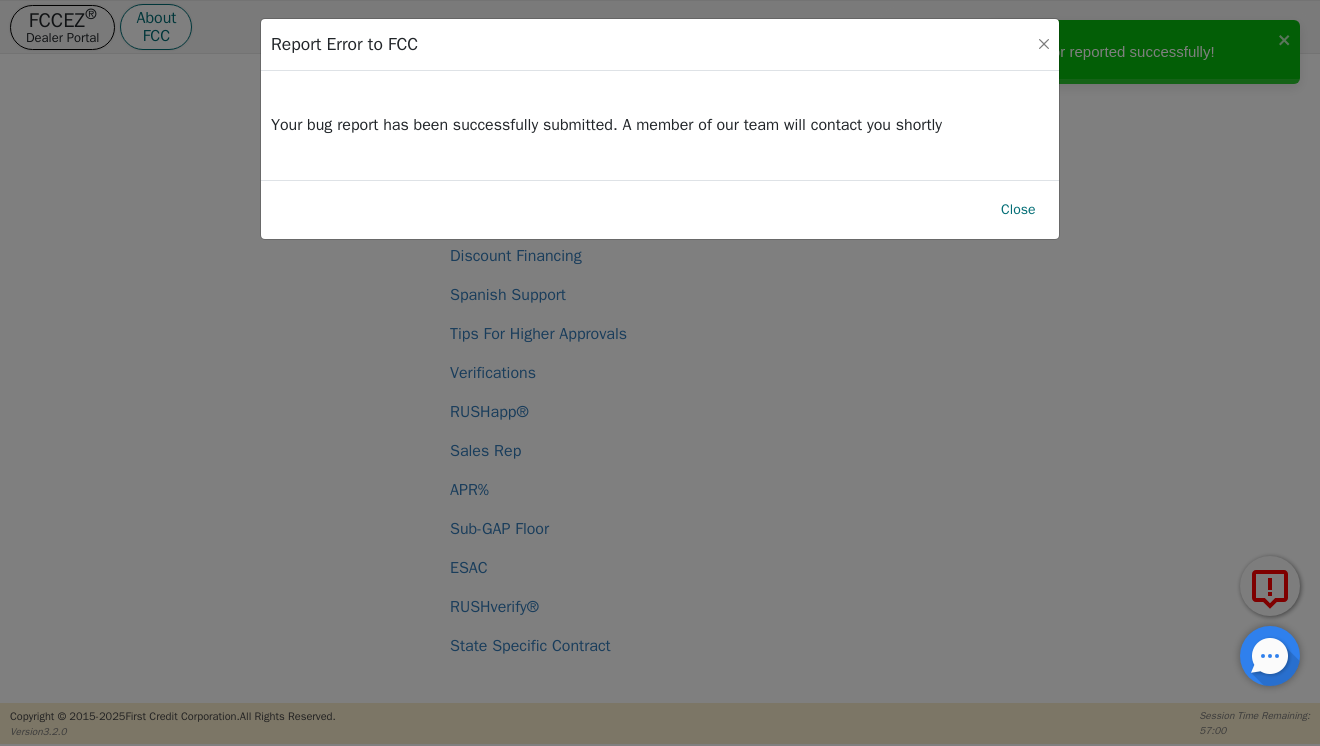 click on "Close" at bounding box center [1018, 209] 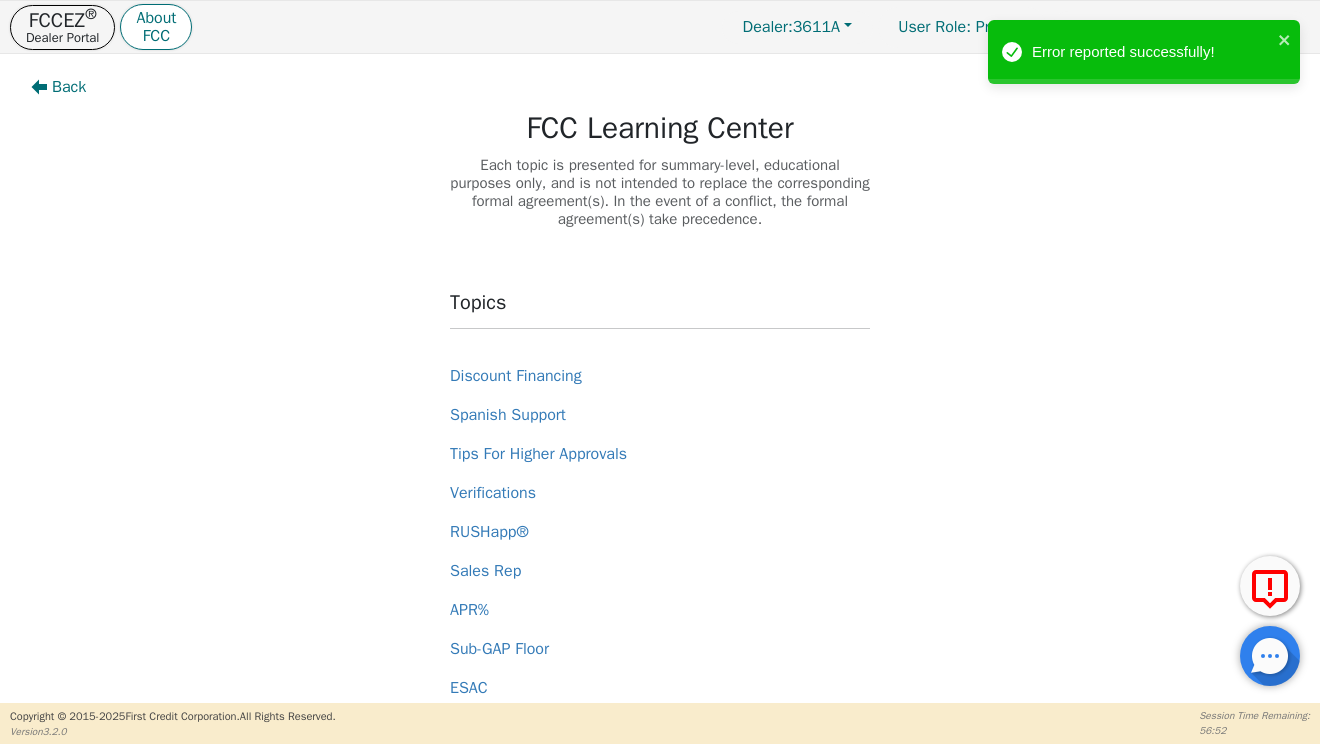 scroll, scrollTop: 0, scrollLeft: 0, axis: both 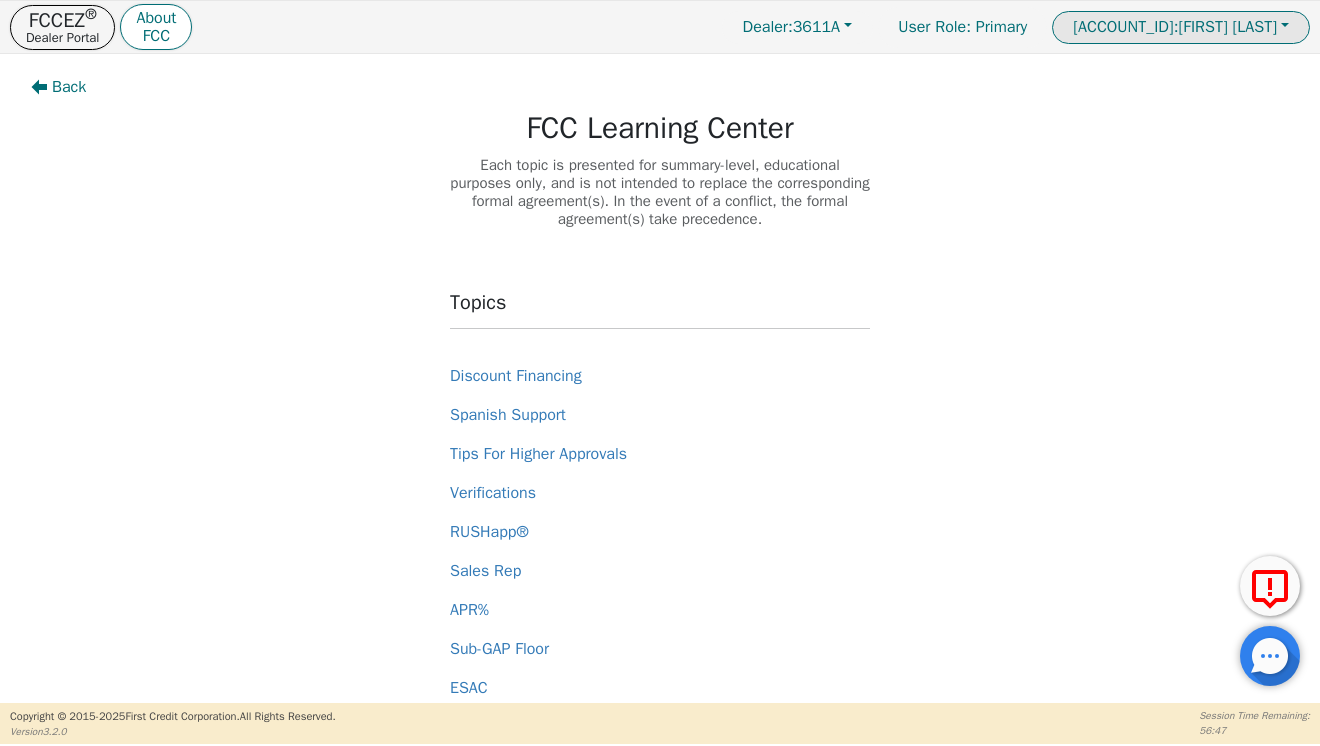 click on "3611A:  Mark Boucher" at bounding box center [1175, 27] 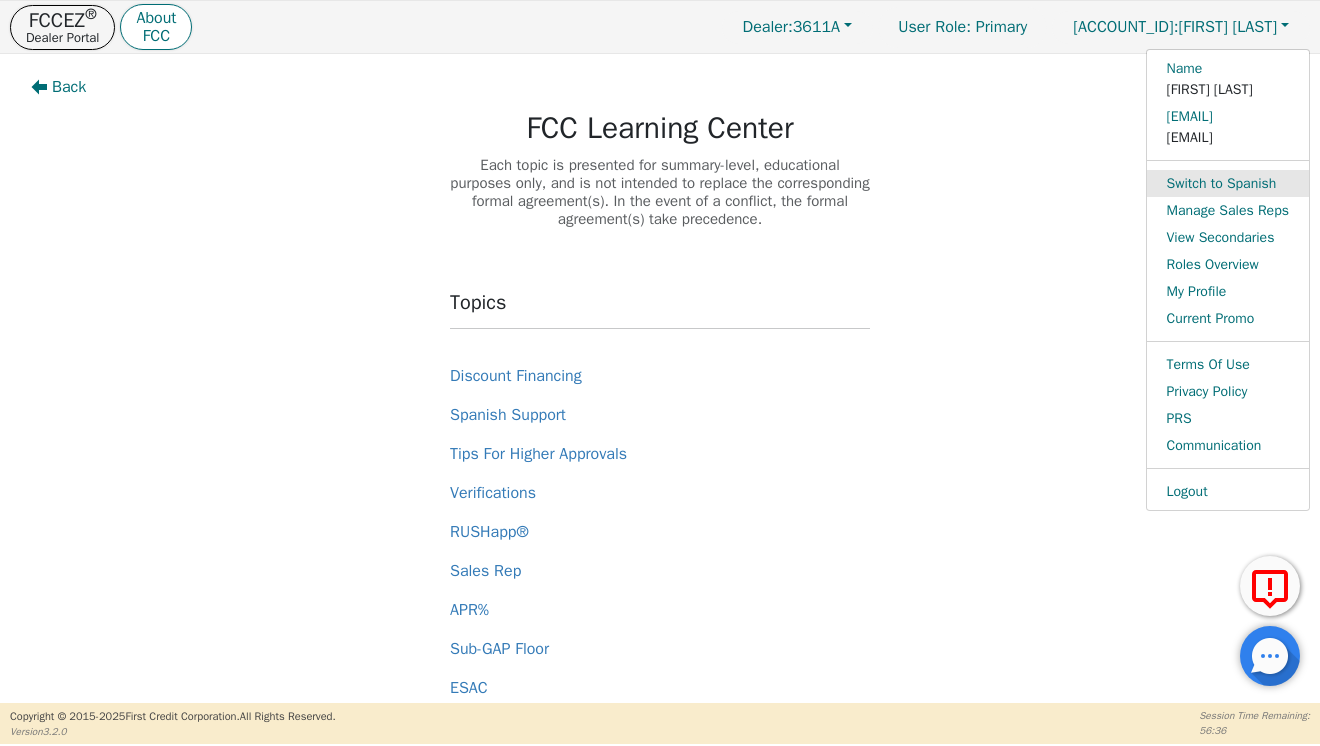 scroll, scrollTop: 0, scrollLeft: 0, axis: both 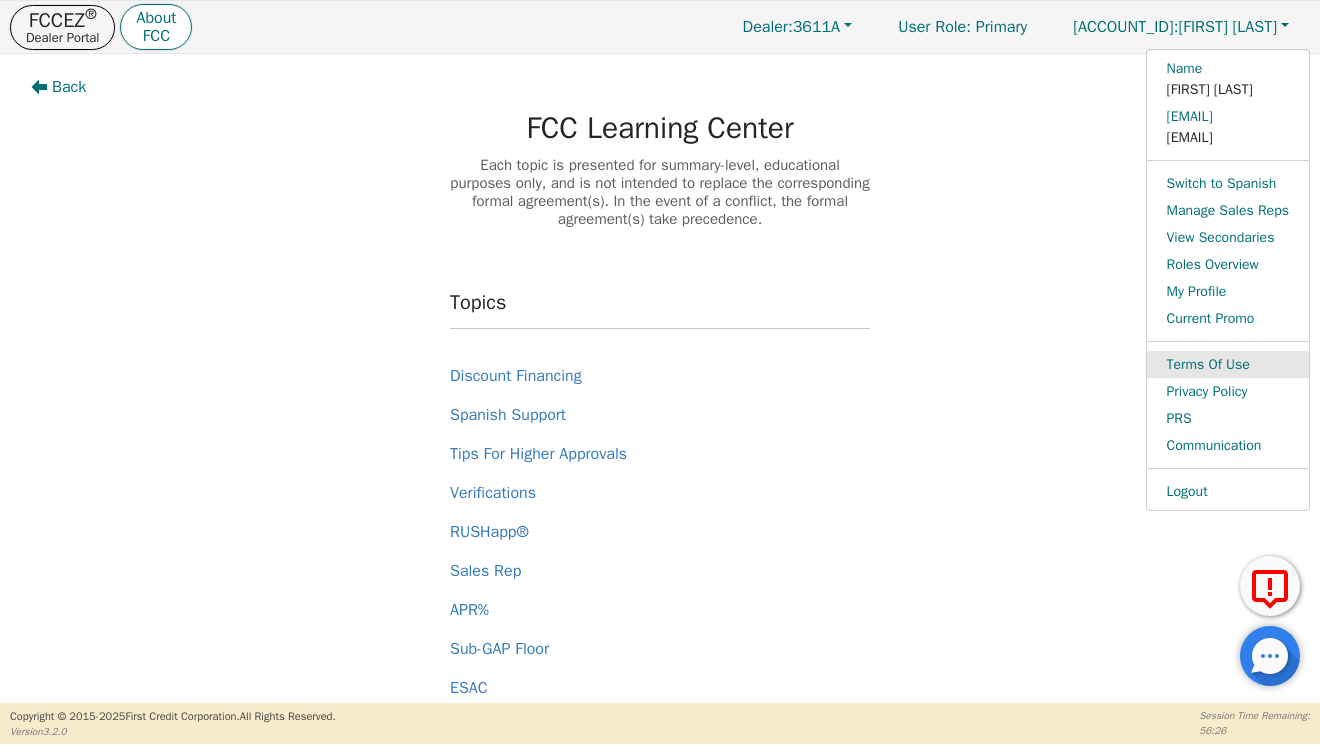 click on "Terms Of Use" at bounding box center [1228, 364] 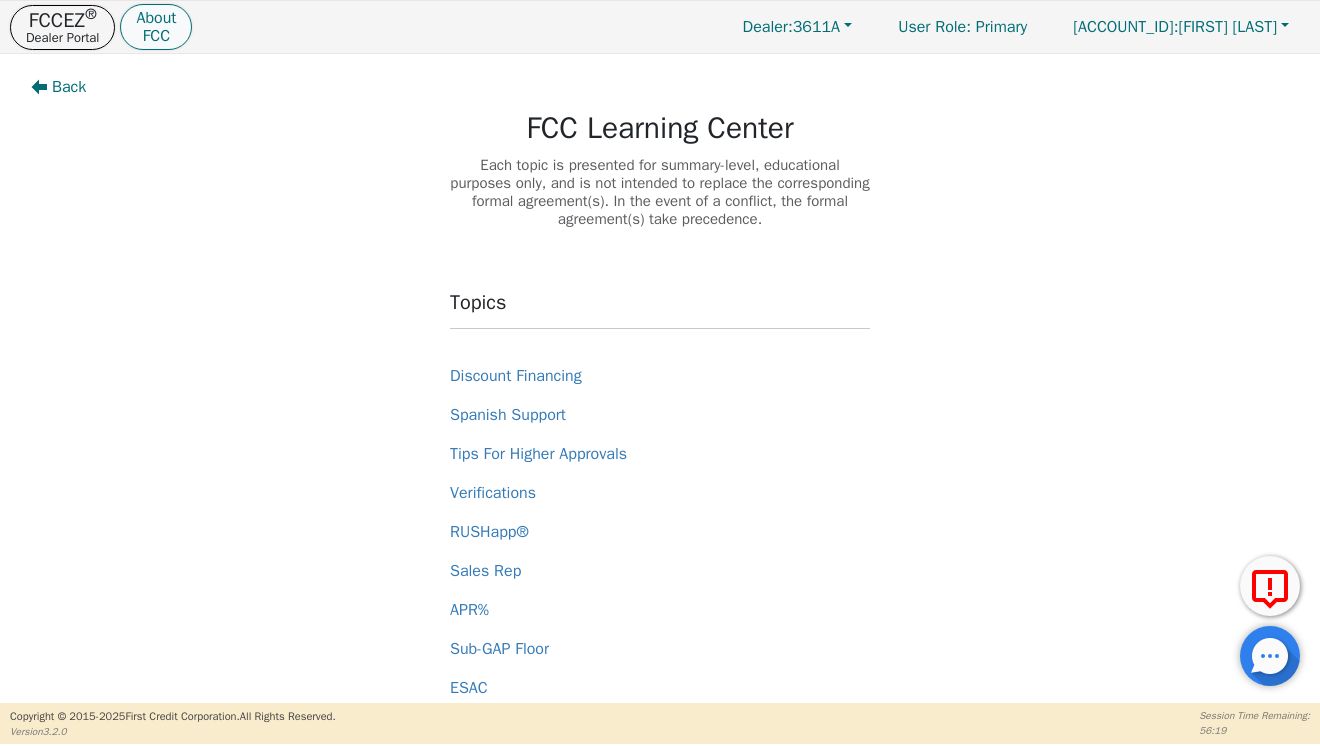 click on "FCC" at bounding box center (156, 36) 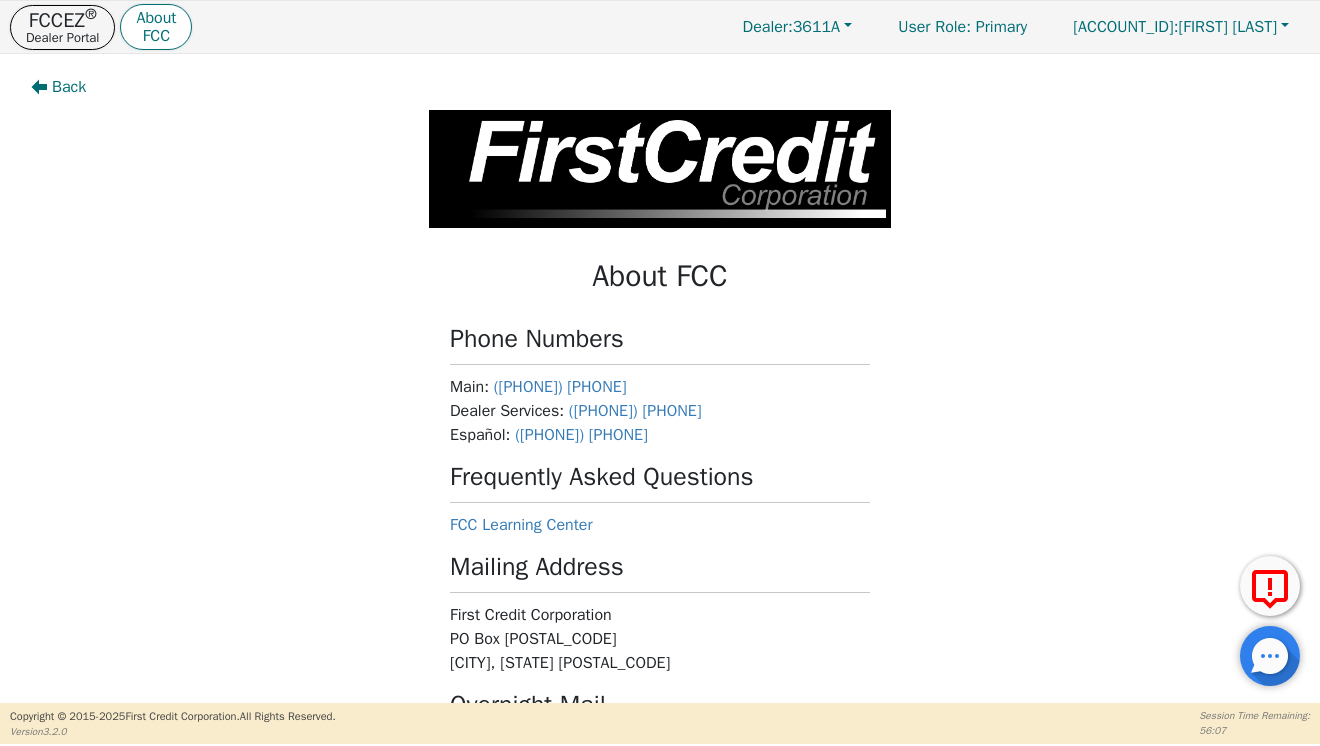 scroll, scrollTop: 0, scrollLeft: 0, axis: both 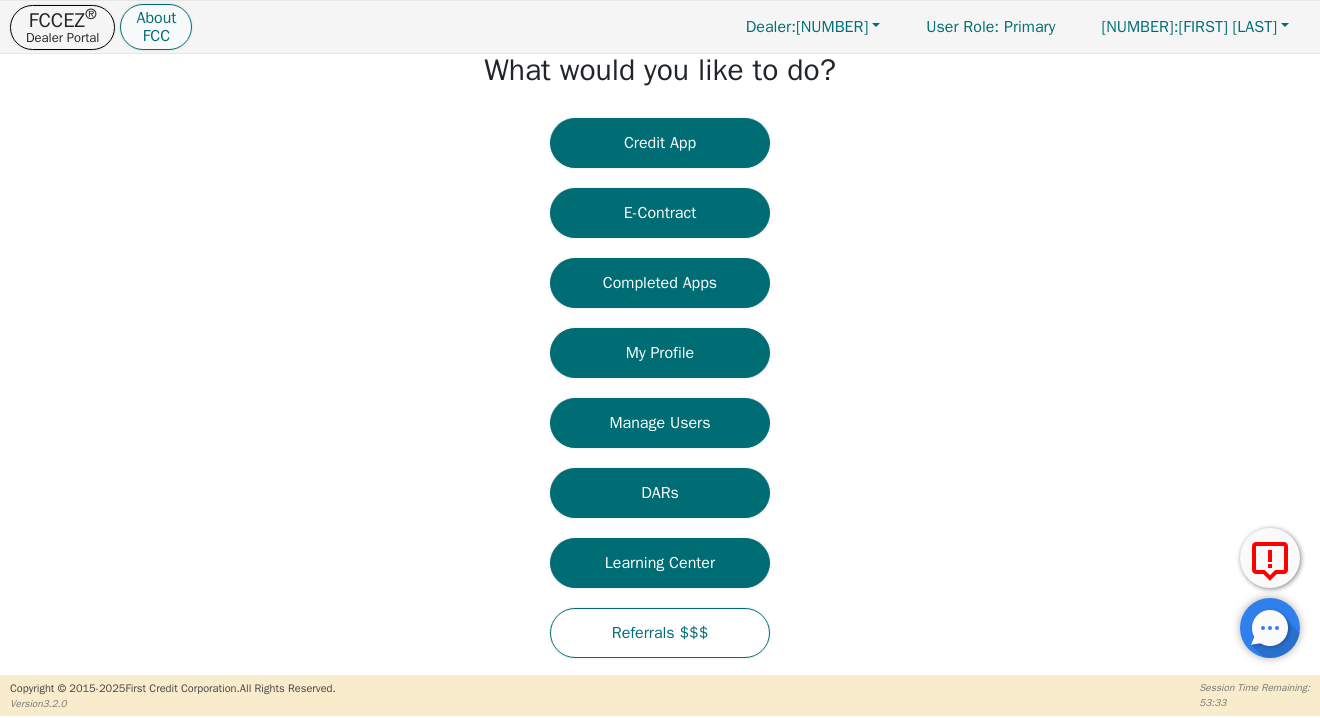 click on "FCC" at bounding box center (156, 36) 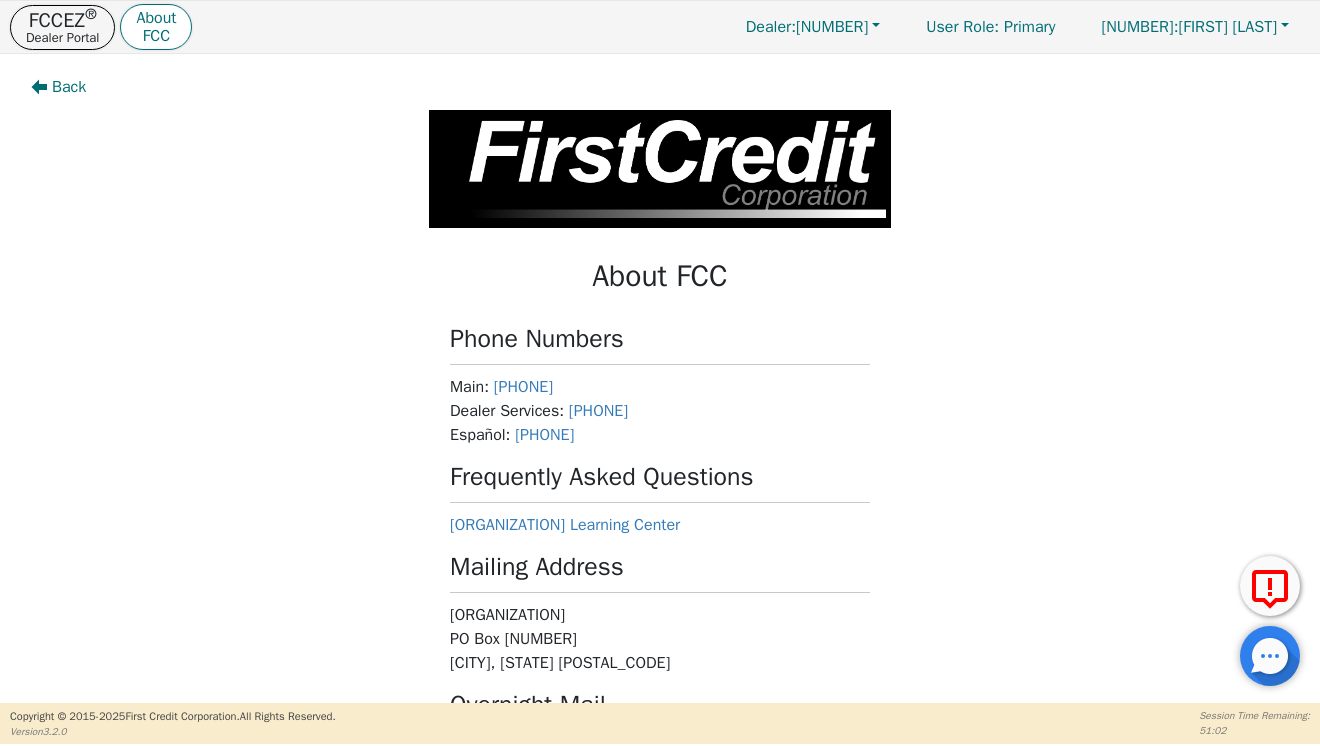 scroll, scrollTop: 0, scrollLeft: 0, axis: both 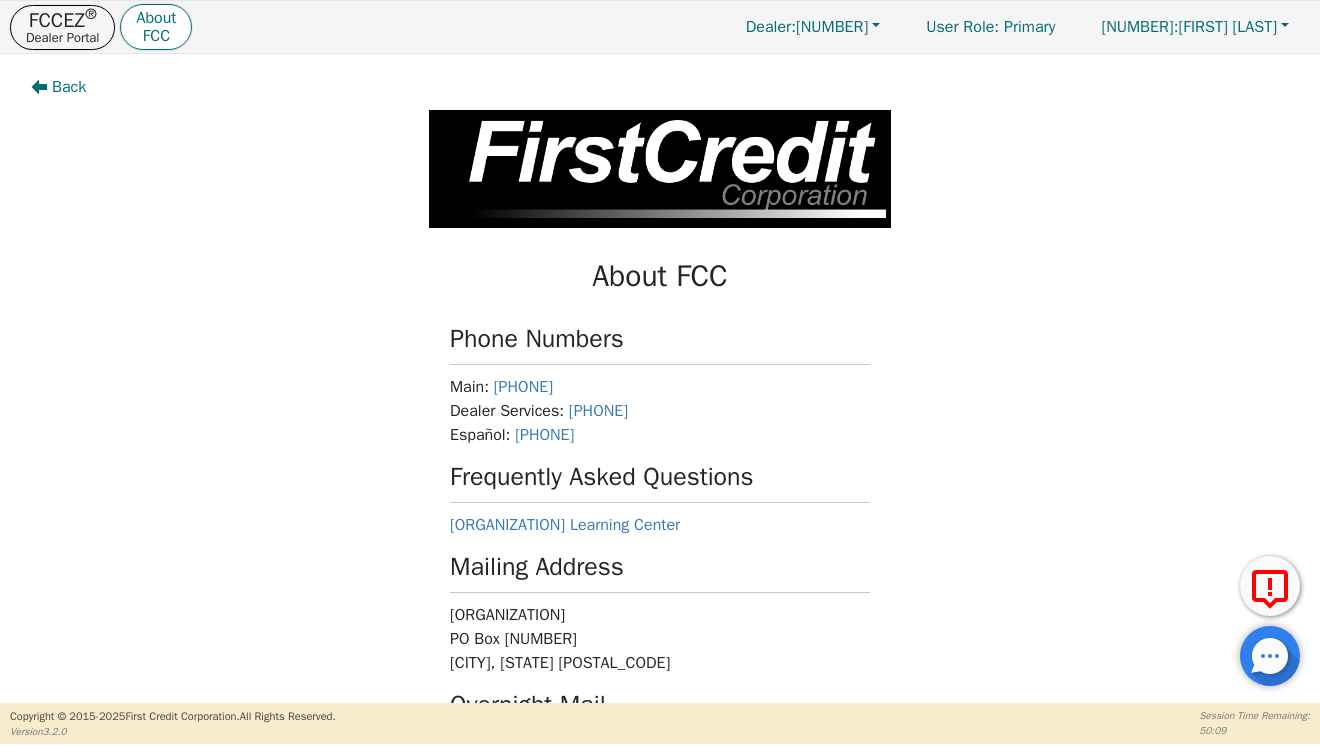 click at bounding box center [660, 169] 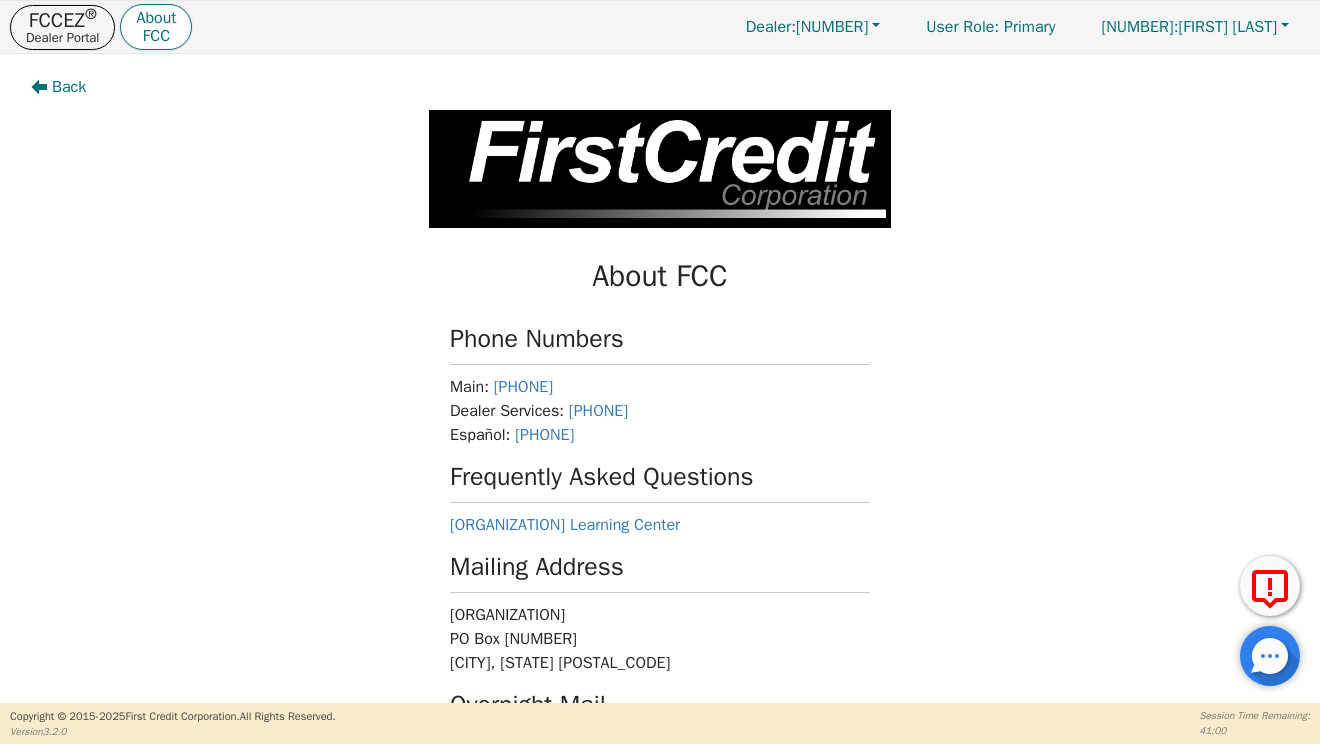 scroll, scrollTop: 0, scrollLeft: 0, axis: both 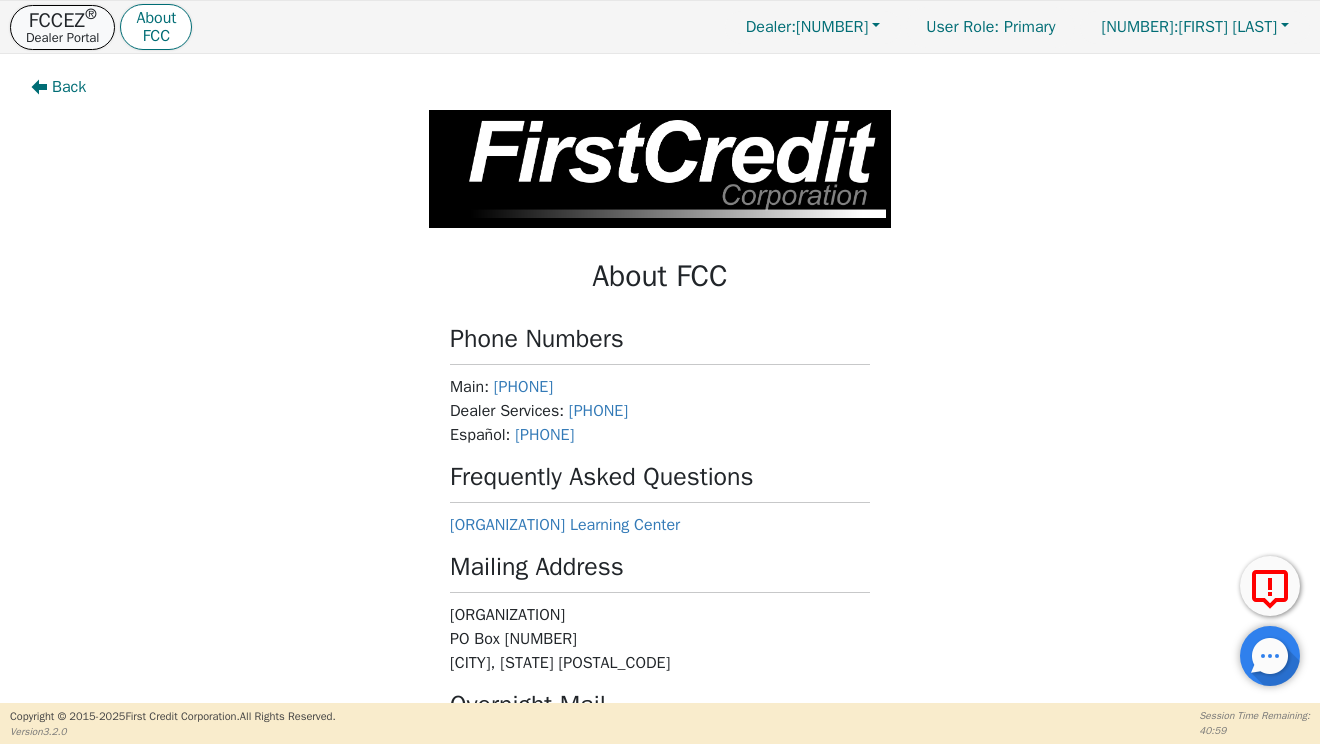 click on "FCCEZ ®" at bounding box center (62, 21) 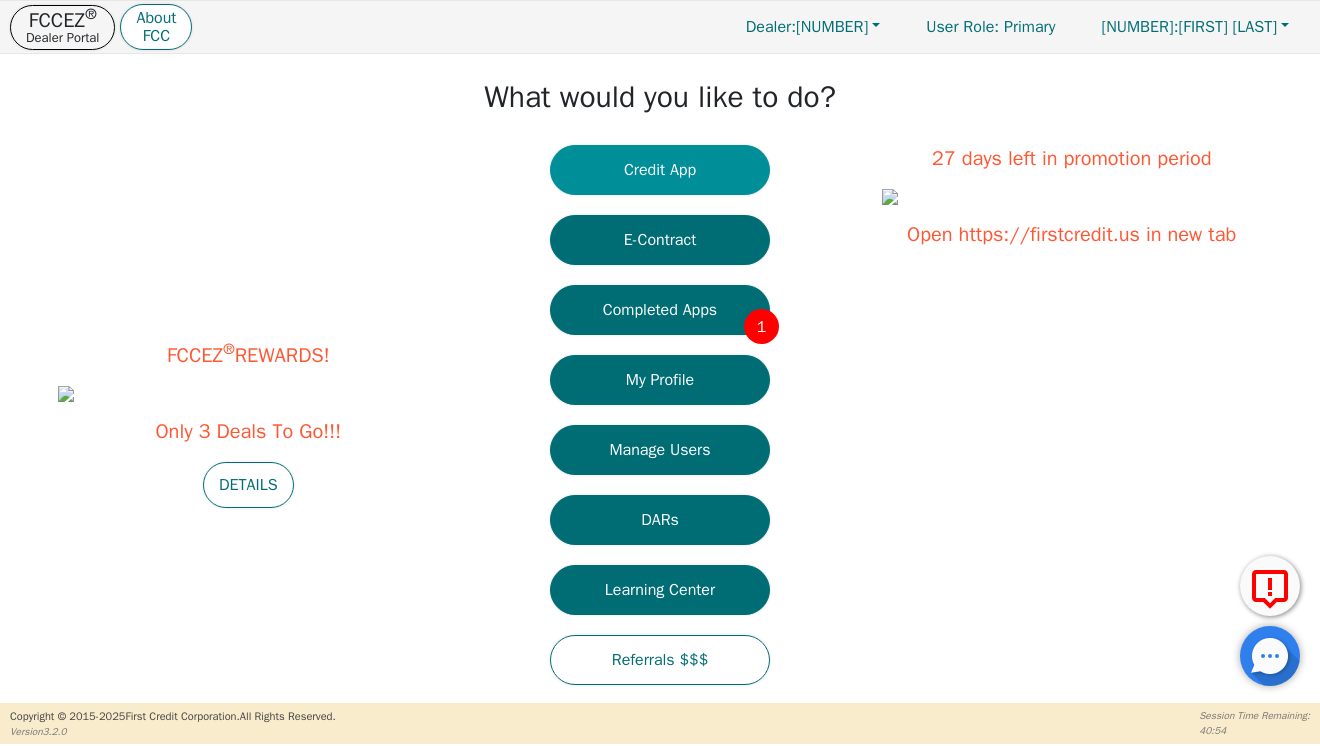 click on "Credit App" at bounding box center (660, 170) 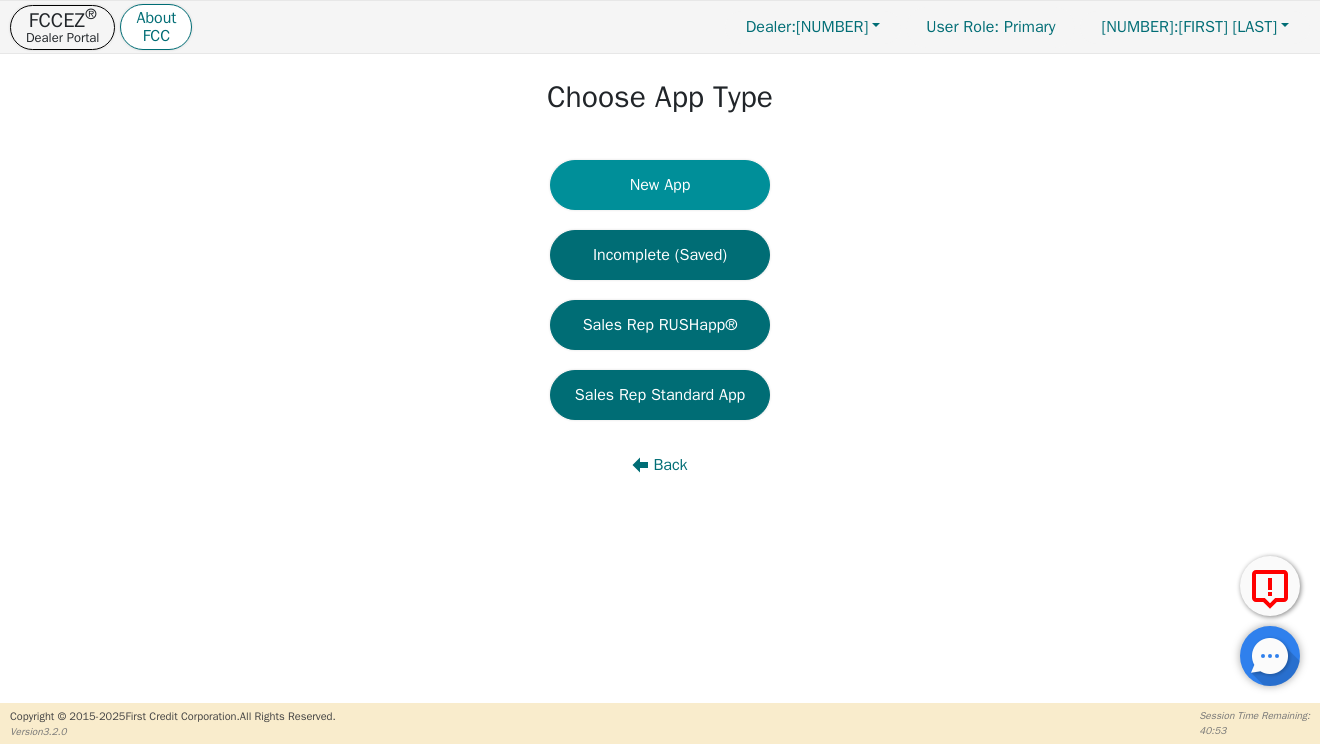 scroll, scrollTop: 0, scrollLeft: 1, axis: horizontal 